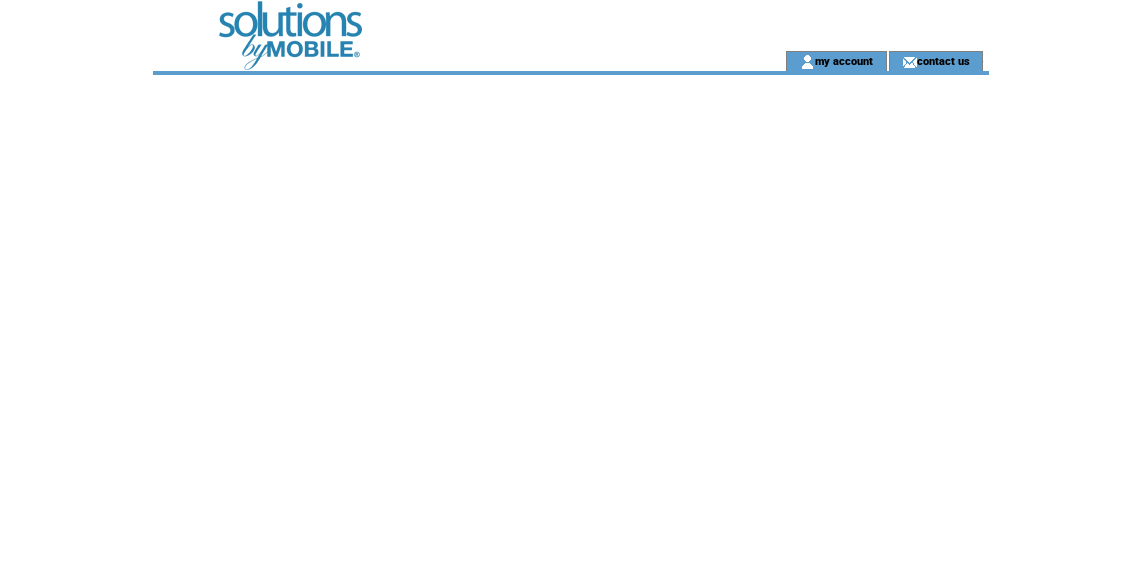 scroll, scrollTop: 0, scrollLeft: 0, axis: both 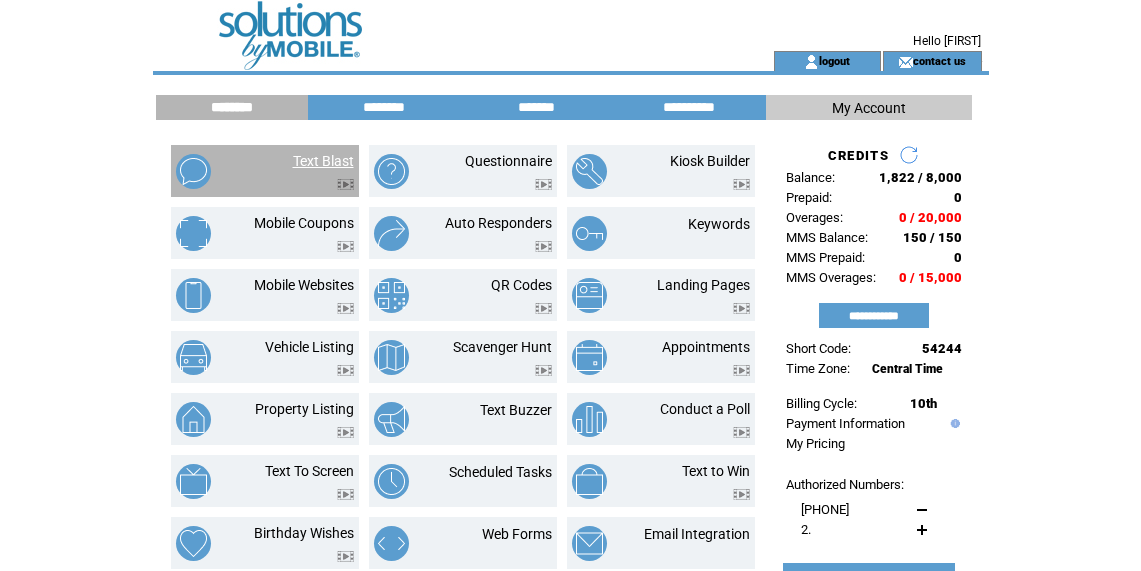 click on "Text Blast" at bounding box center (323, 161) 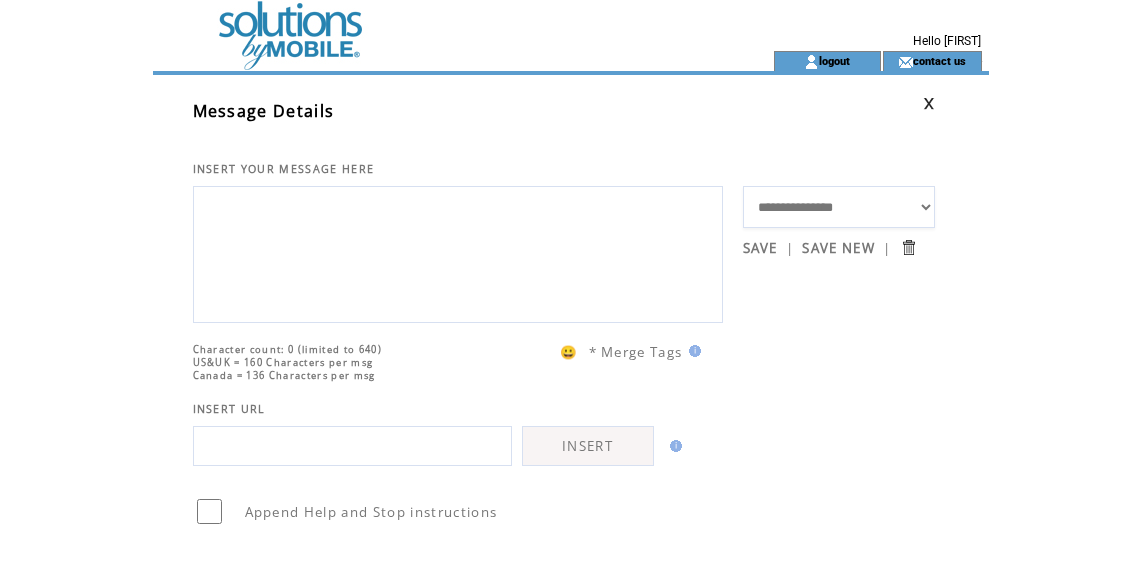 scroll, scrollTop: 0, scrollLeft: 0, axis: both 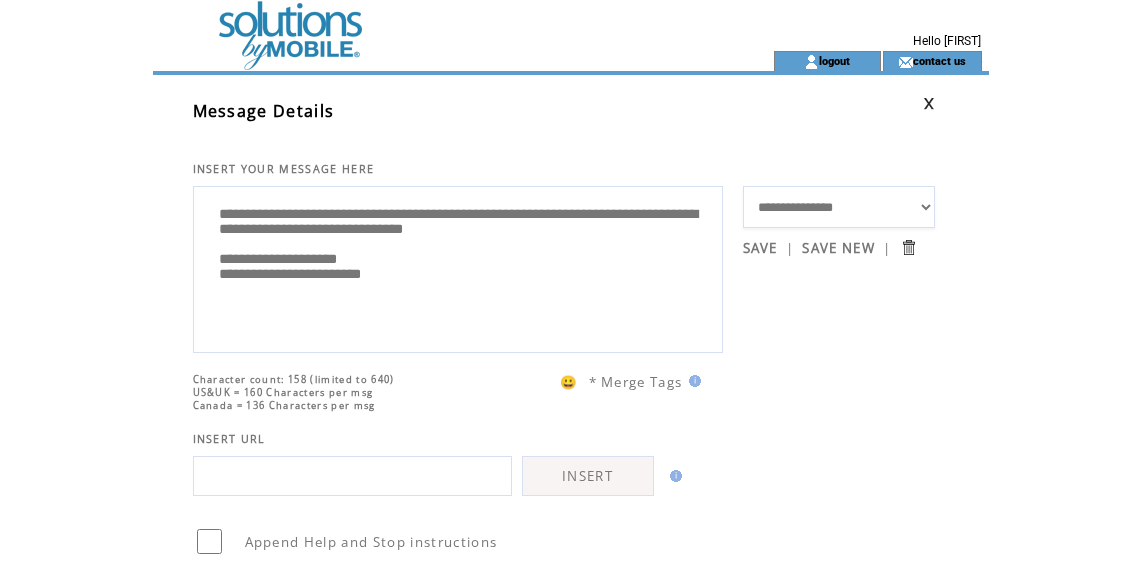 click on "**********" at bounding box center (839, 207) 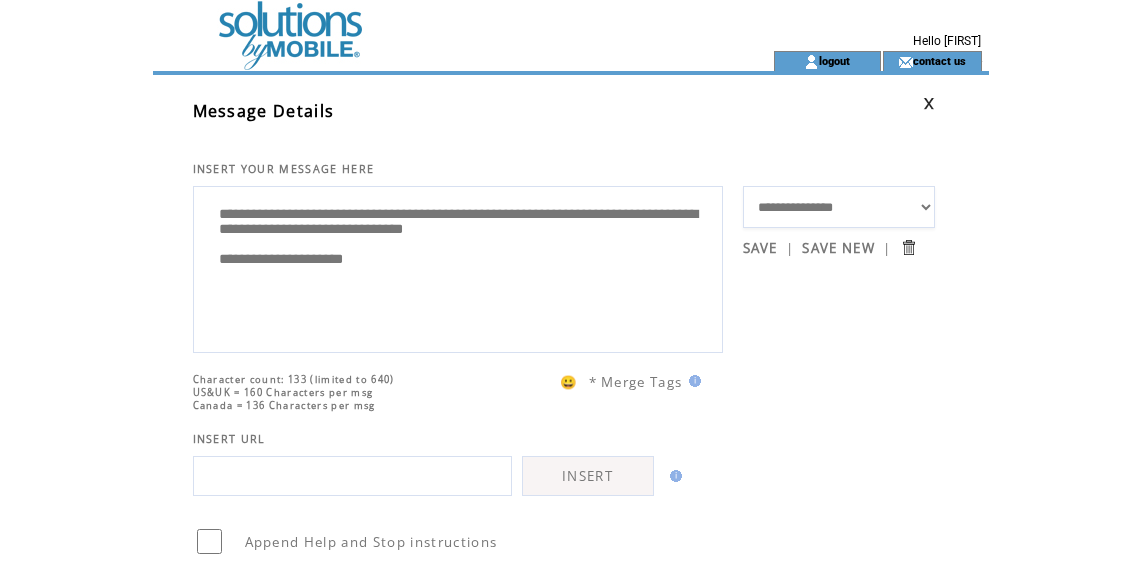 paste on "**********" 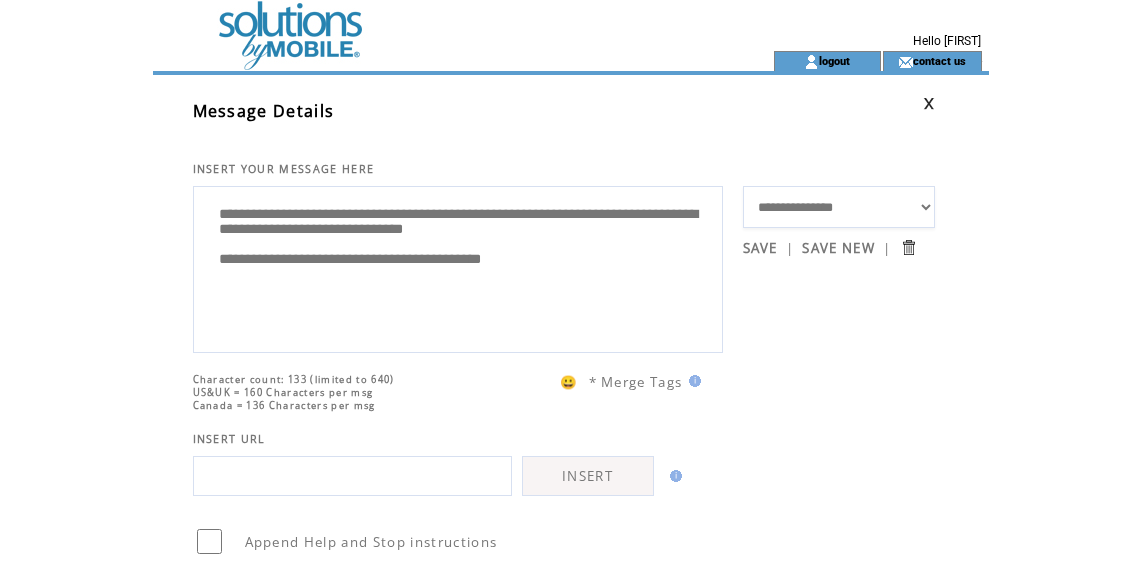 click on "**********" at bounding box center (458, 267) 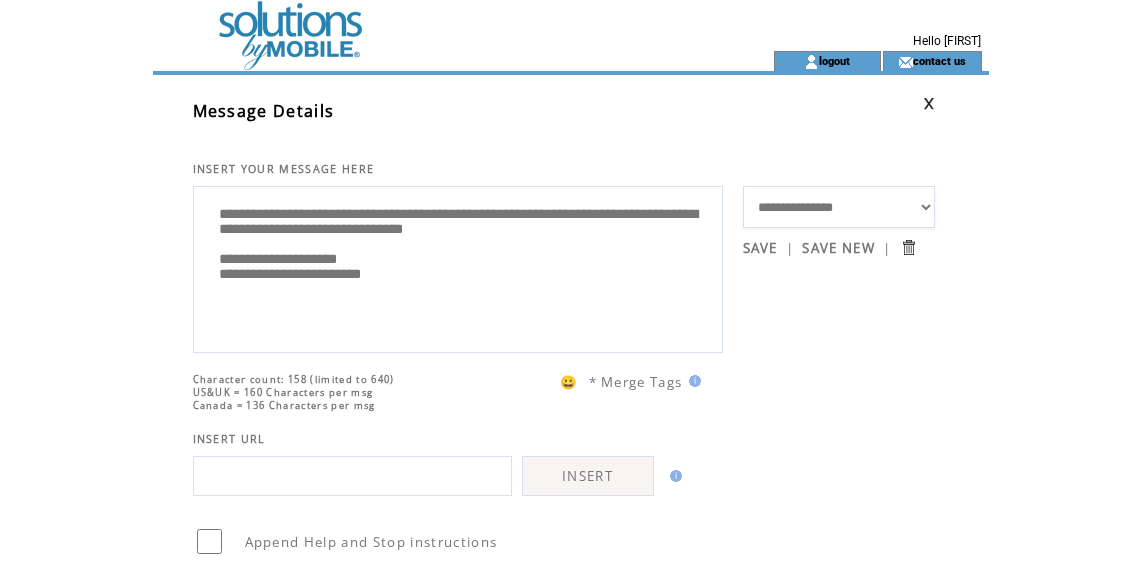 type on "**********" 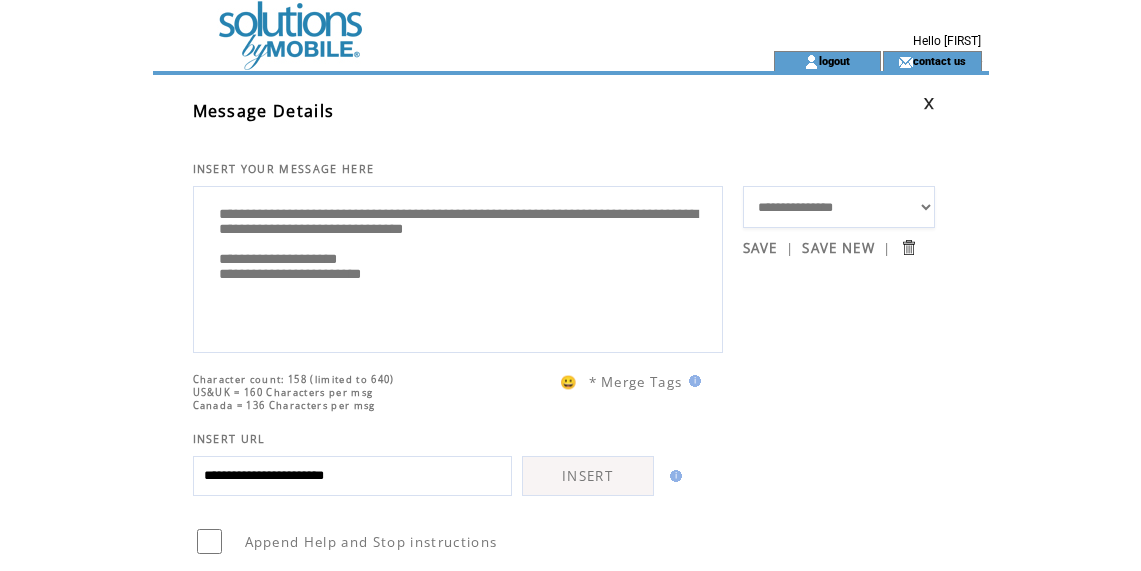 type on "**********" 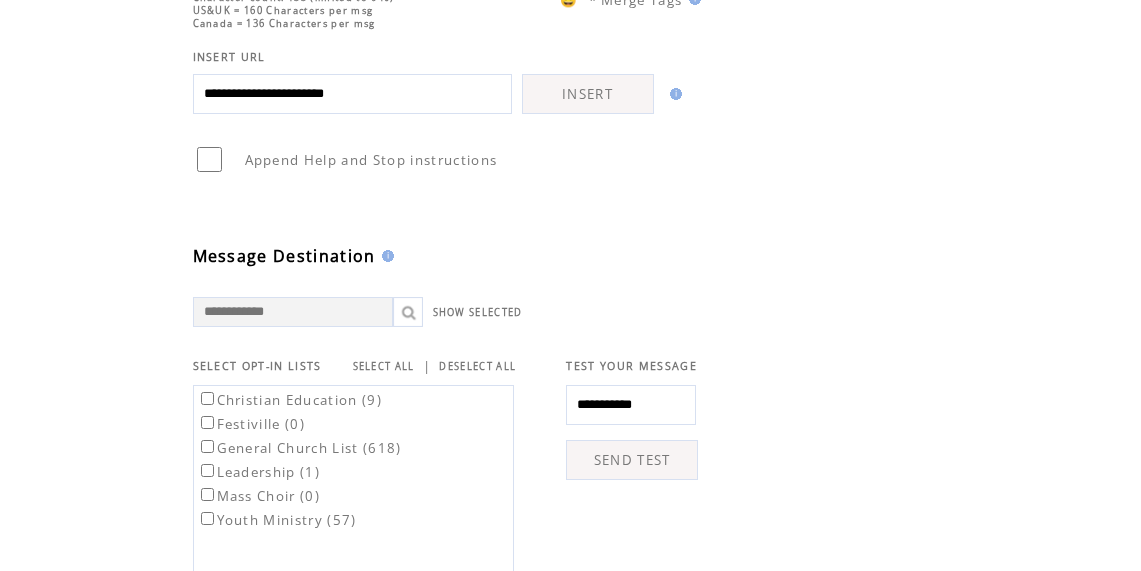 scroll, scrollTop: 383, scrollLeft: 0, axis: vertical 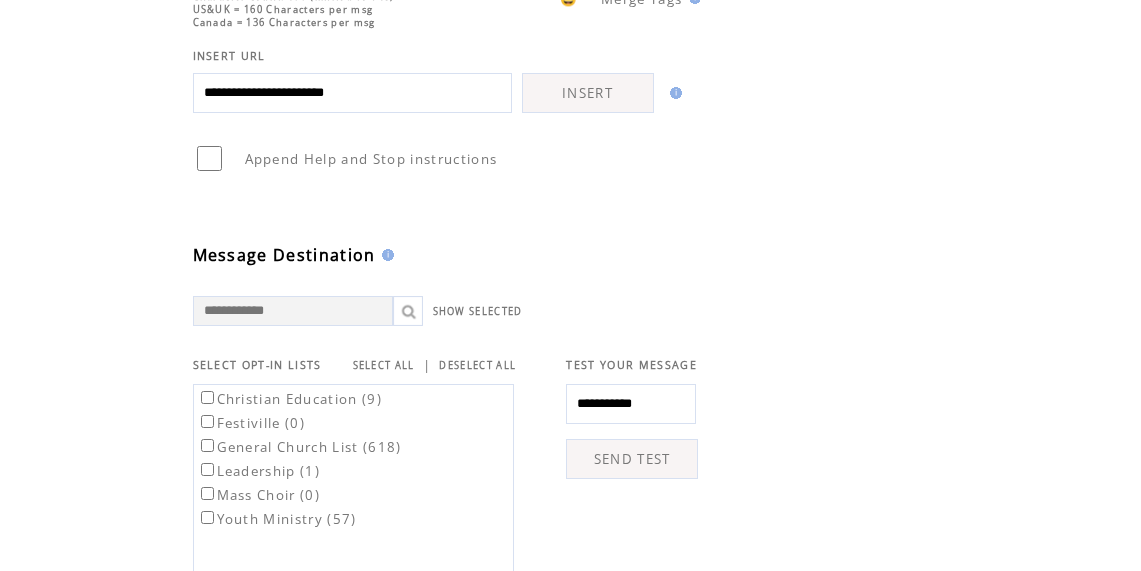 type on "**********" 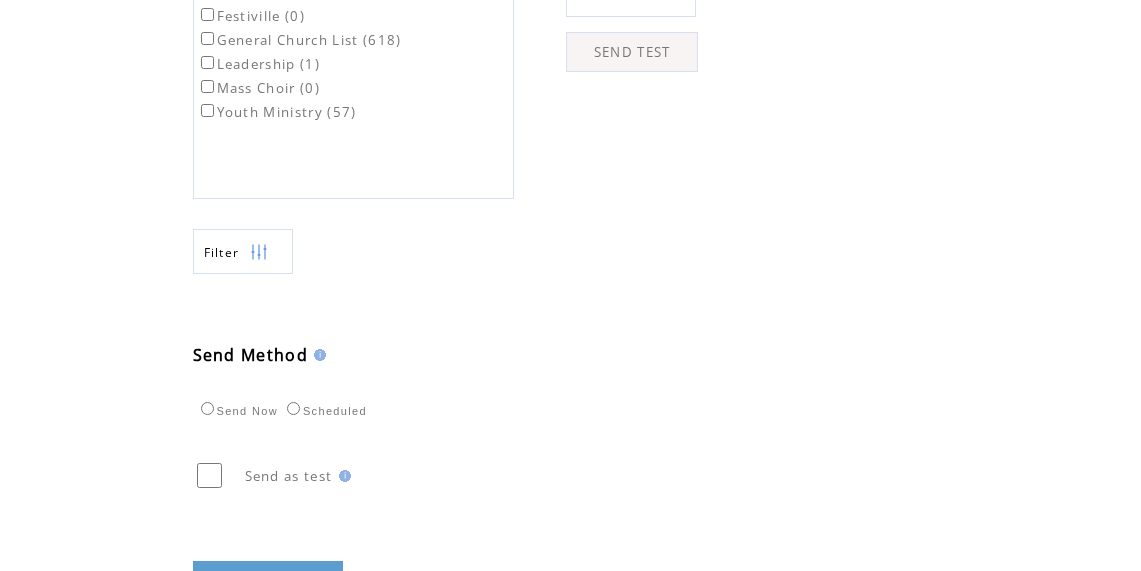 scroll, scrollTop: 903, scrollLeft: 0, axis: vertical 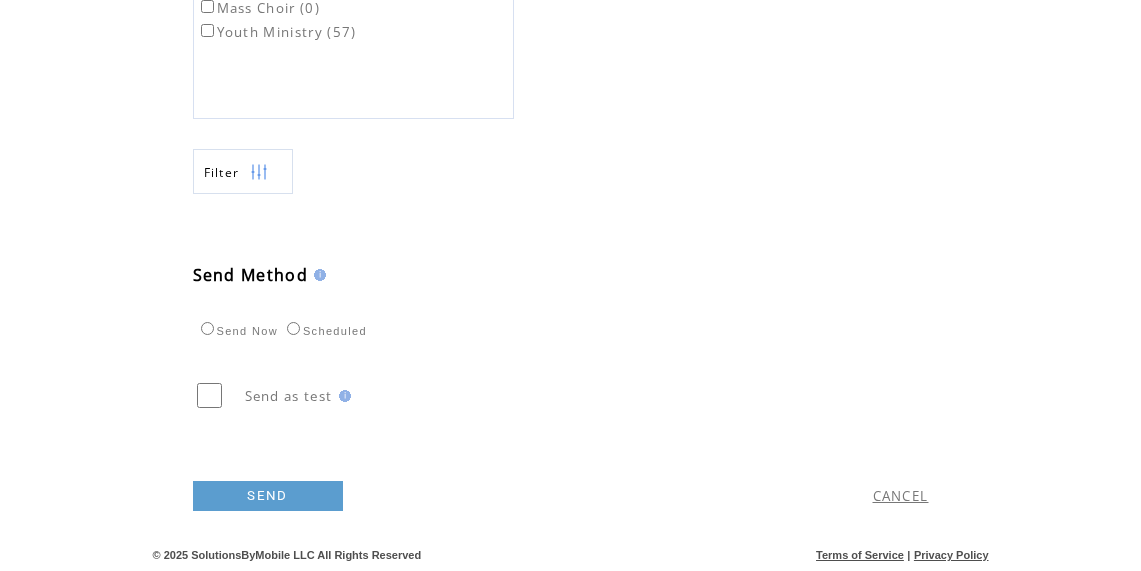 click on "SEND" at bounding box center [268, 496] 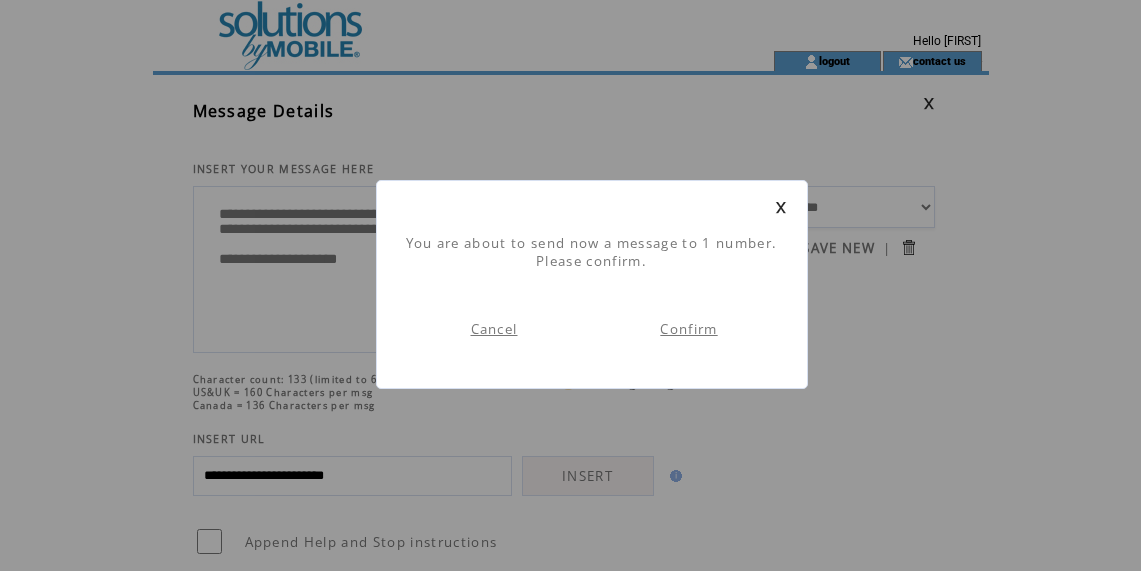 scroll, scrollTop: 1, scrollLeft: 0, axis: vertical 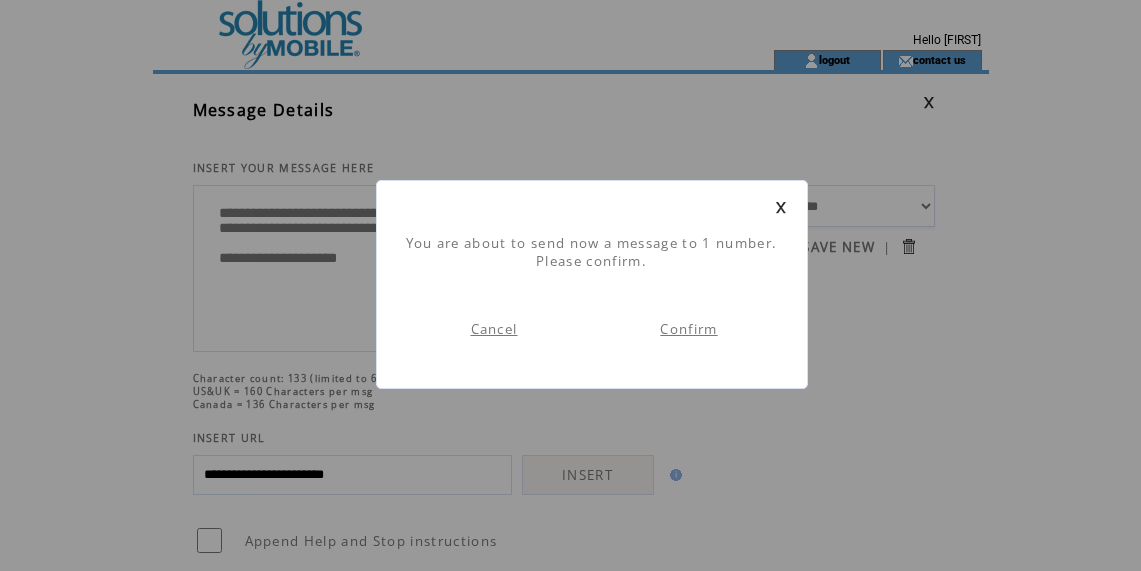 click on "Confirm" at bounding box center (688, 329) 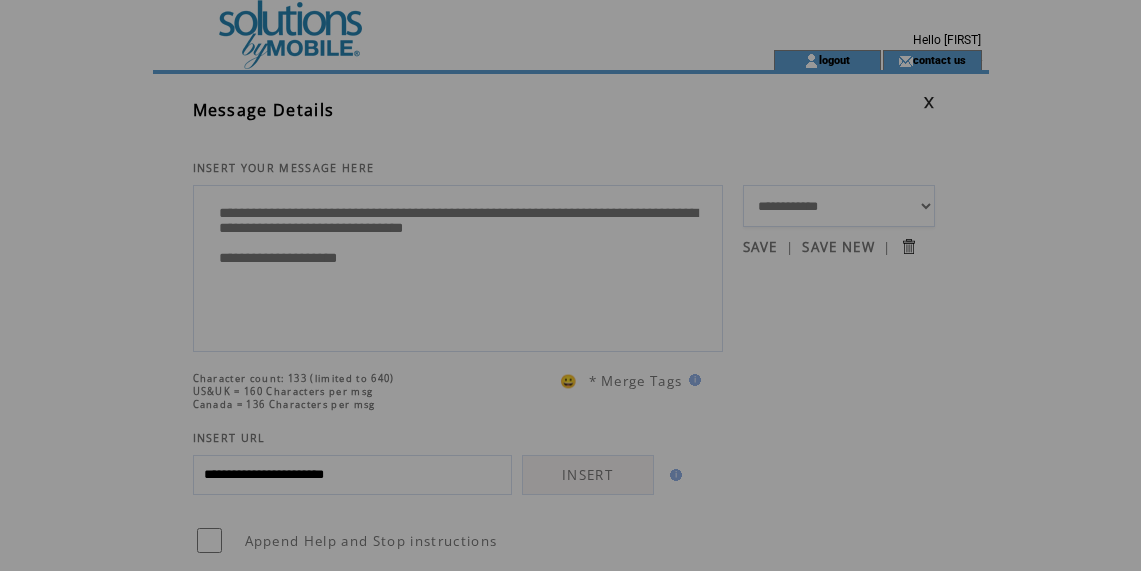 scroll, scrollTop: 0, scrollLeft: 0, axis: both 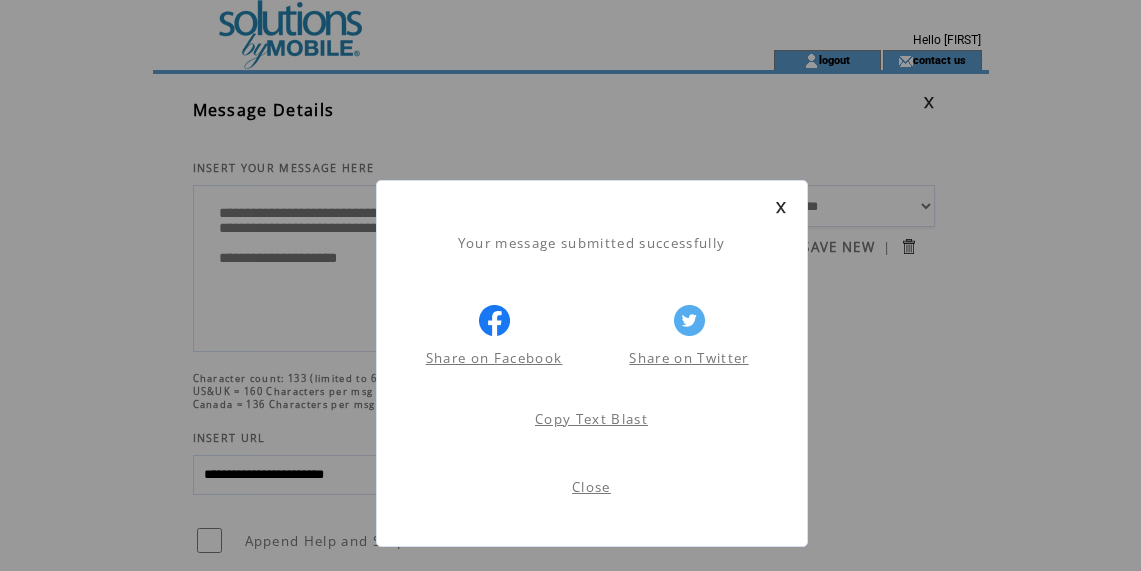 click on "Close" at bounding box center [591, 487] 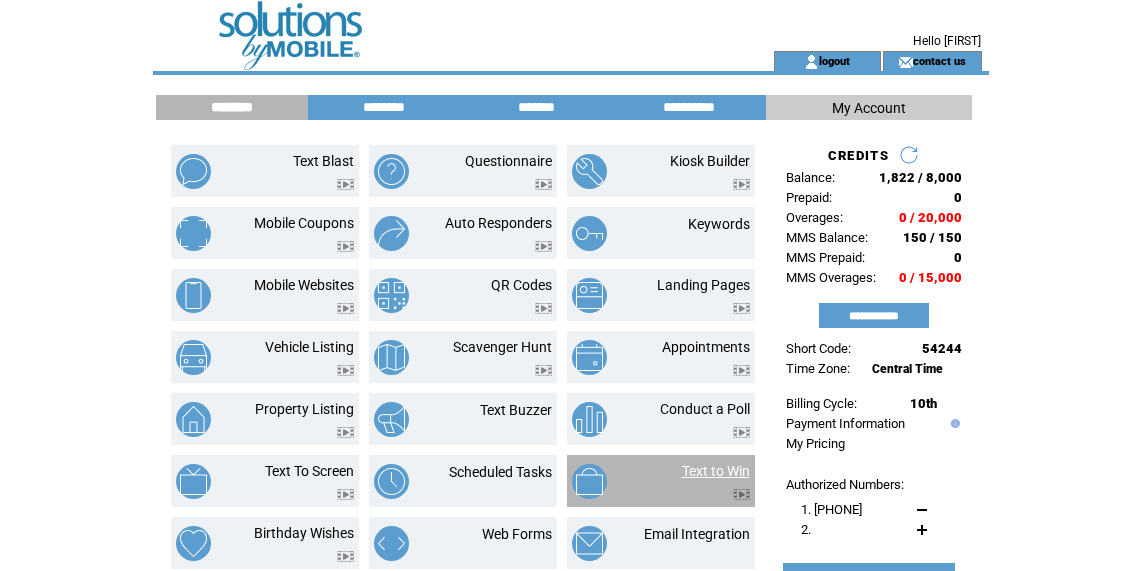 scroll, scrollTop: 0, scrollLeft: 0, axis: both 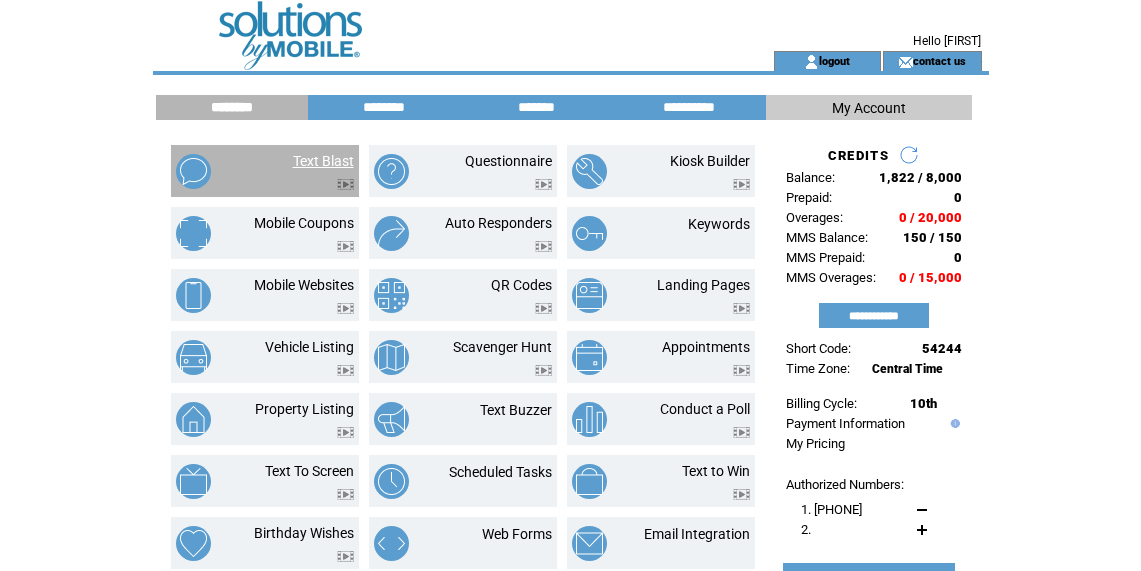 click on "Text Blast" at bounding box center (323, 161) 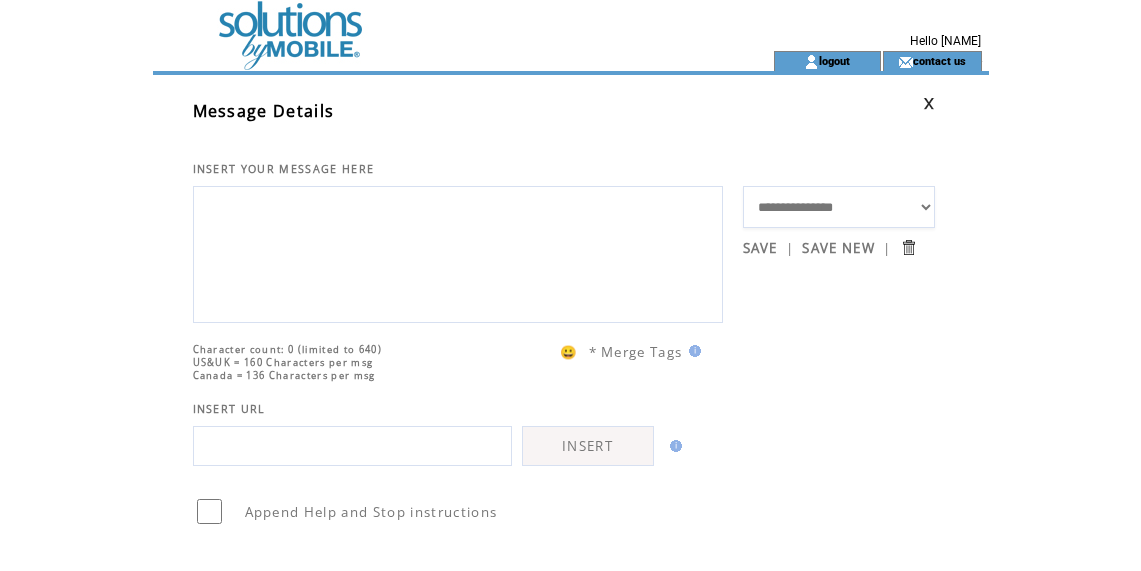 scroll, scrollTop: 0, scrollLeft: 0, axis: both 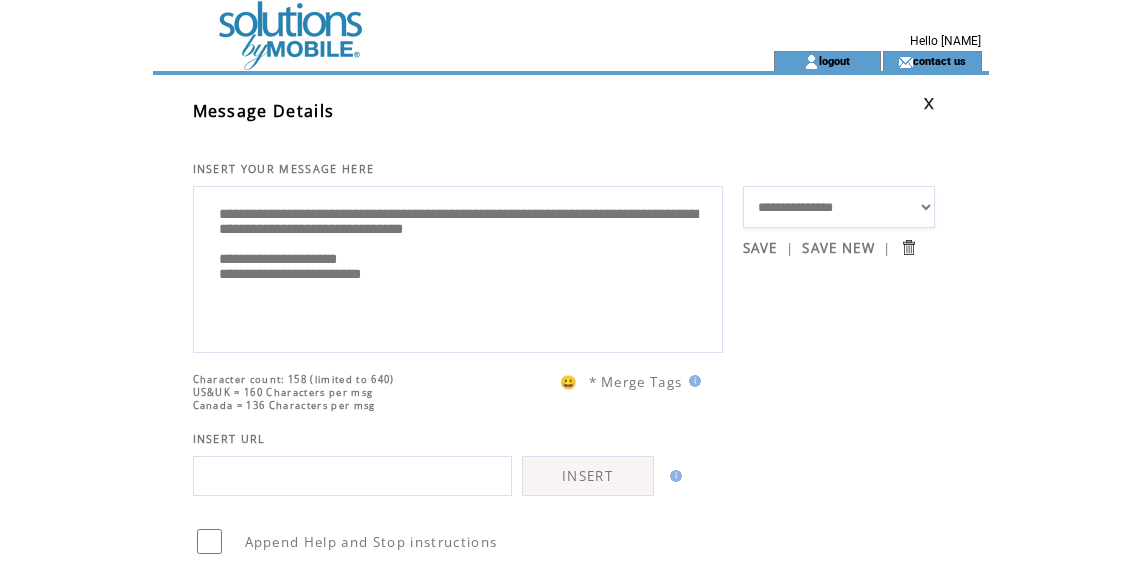 drag, startPoint x: 205, startPoint y: 303, endPoint x: 452, endPoint y: 300, distance: 247.01822 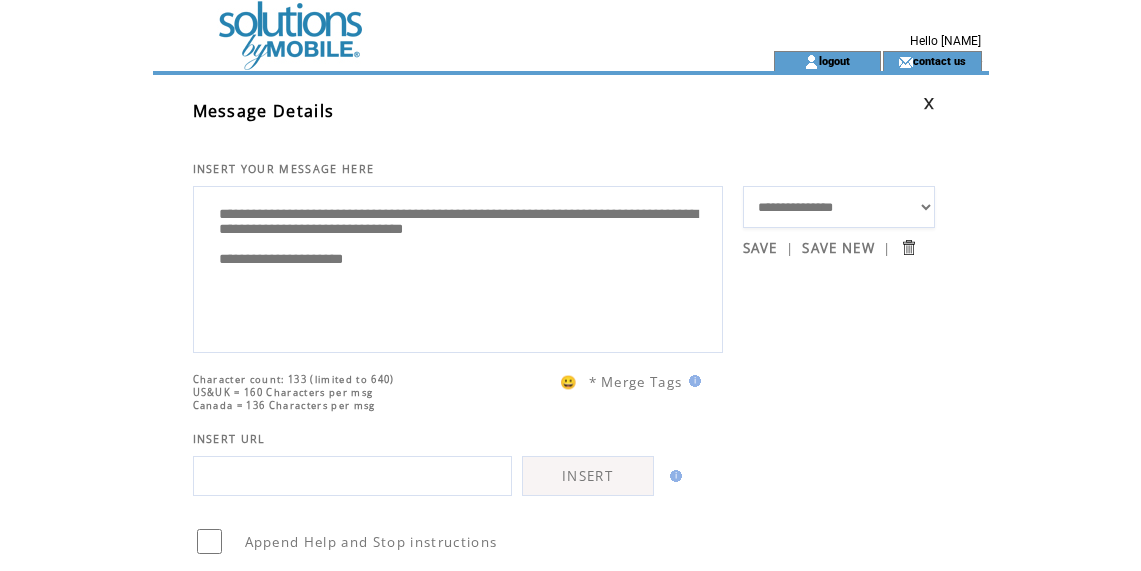 click on "**********" at bounding box center [458, 267] 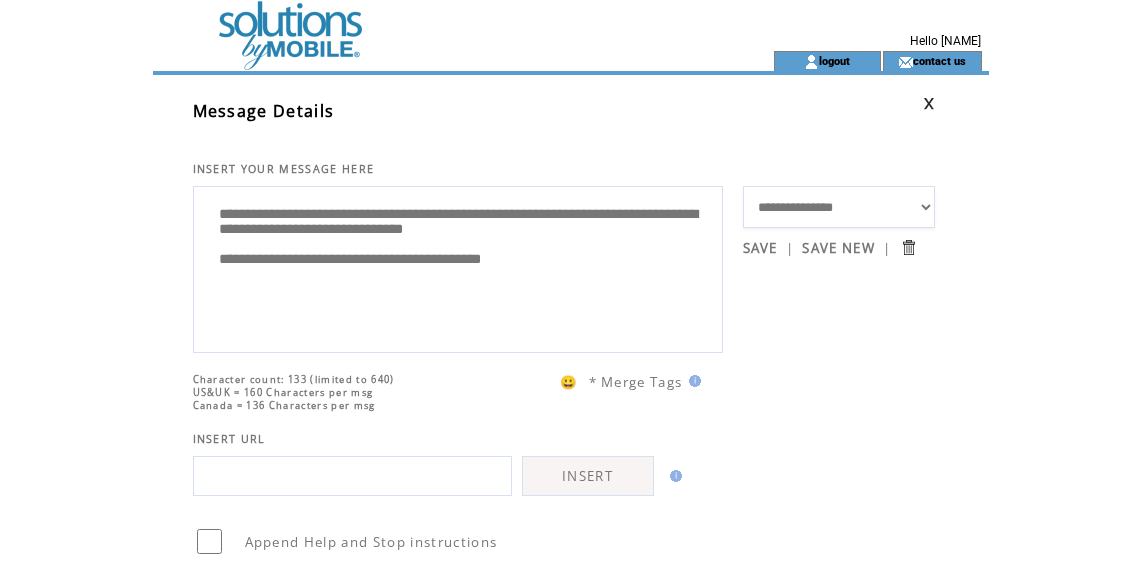 click on "**********" at bounding box center (458, 267) 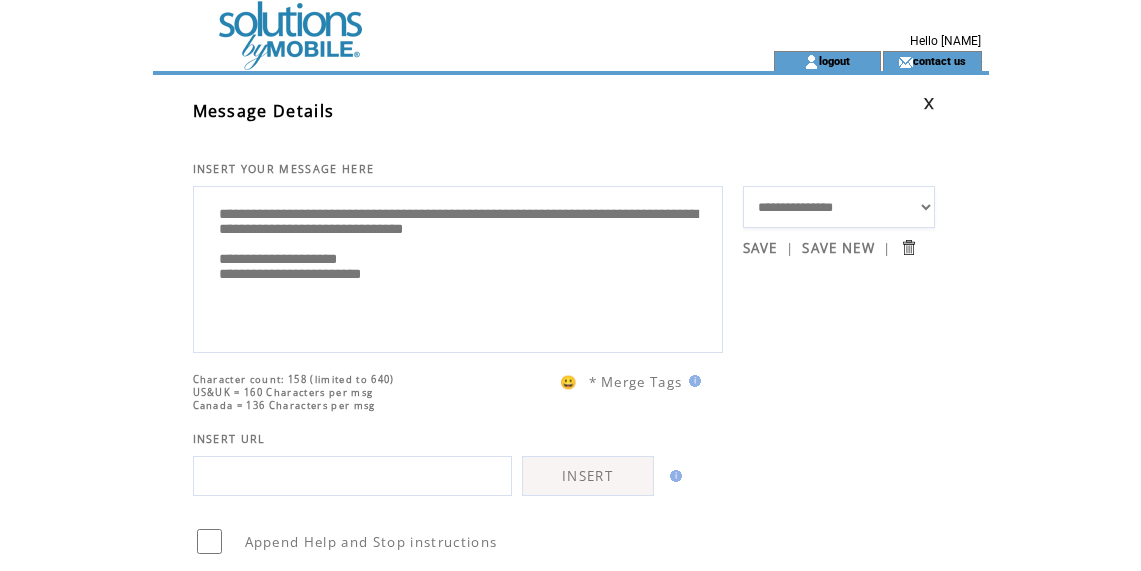 click on "**********" at bounding box center [458, 267] 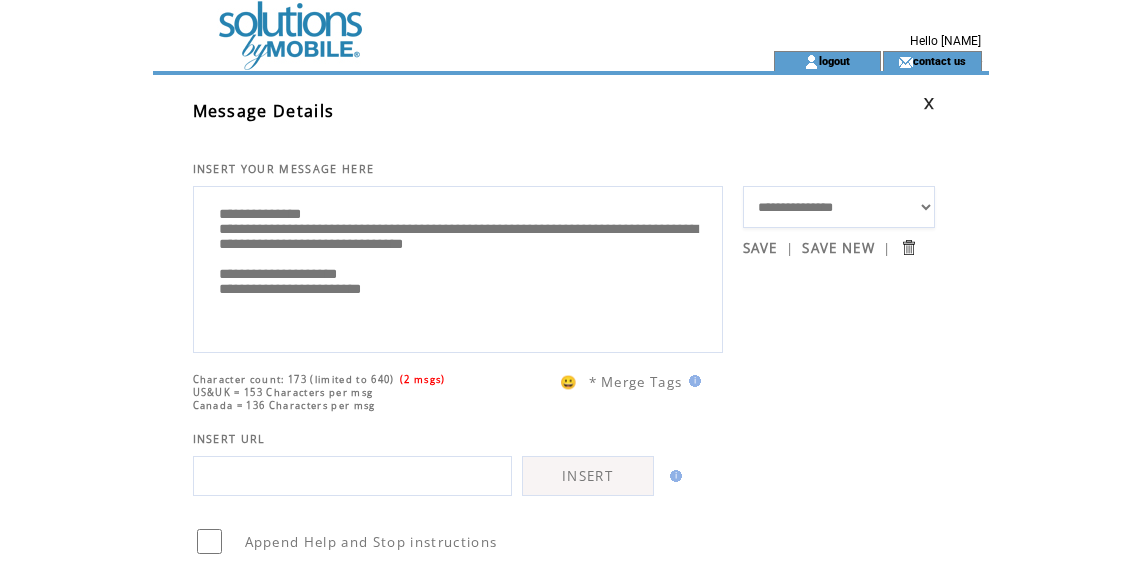 click on "**********" at bounding box center (458, 267) 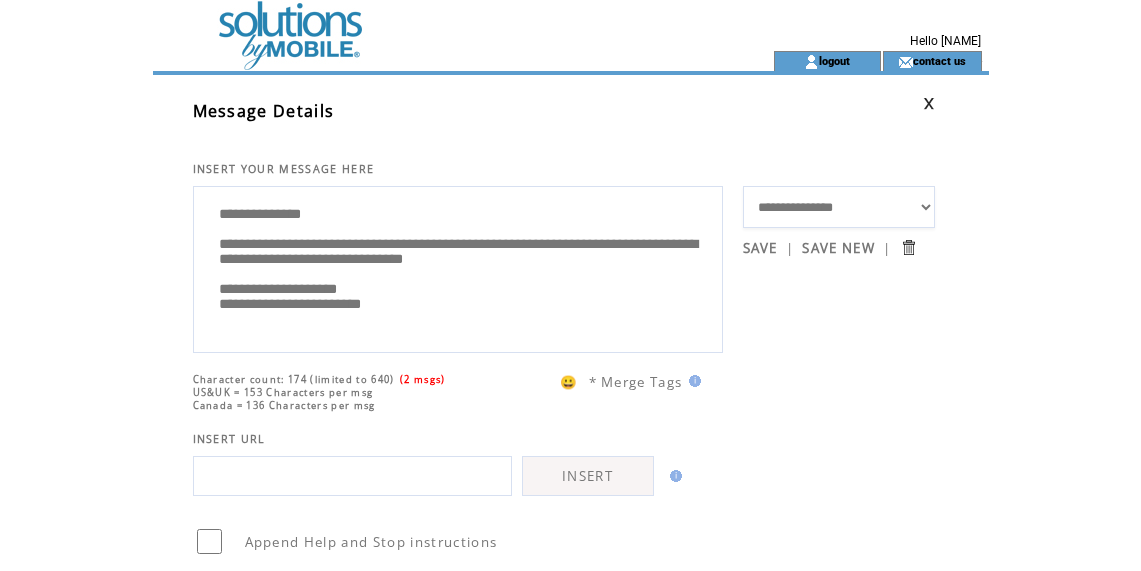 drag, startPoint x: 460, startPoint y: 284, endPoint x: 682, endPoint y: 276, distance: 222.1441 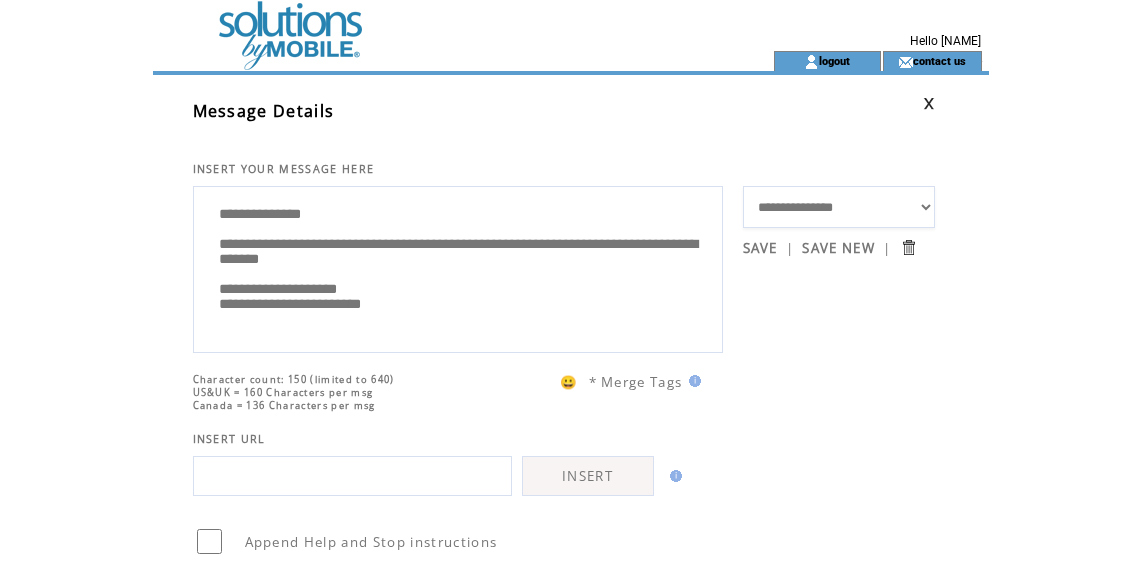 scroll, scrollTop: 20, scrollLeft: 0, axis: vertical 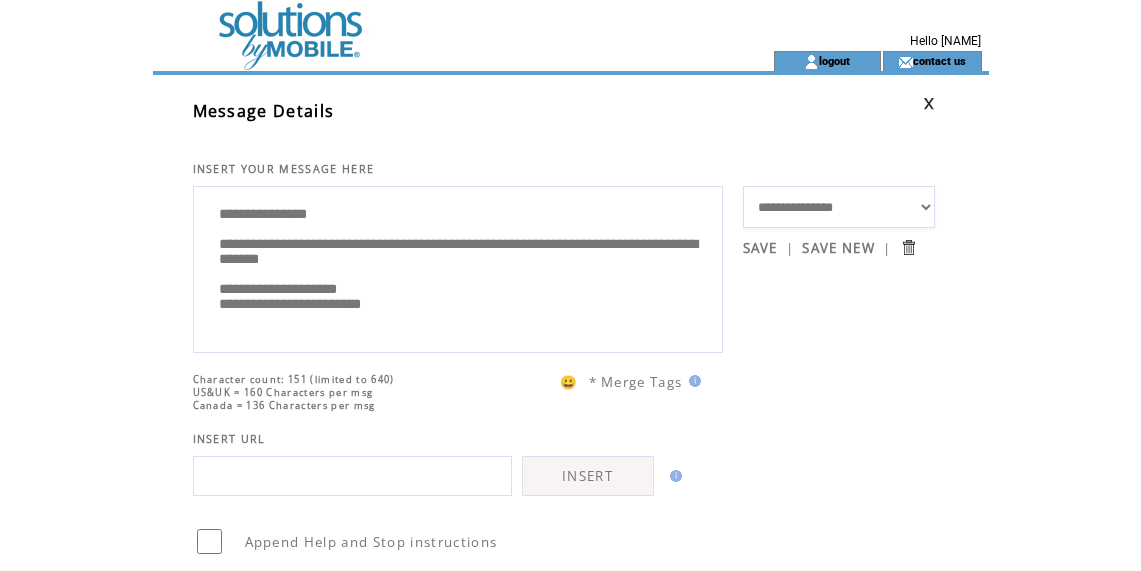 click on "**********" at bounding box center [458, 267] 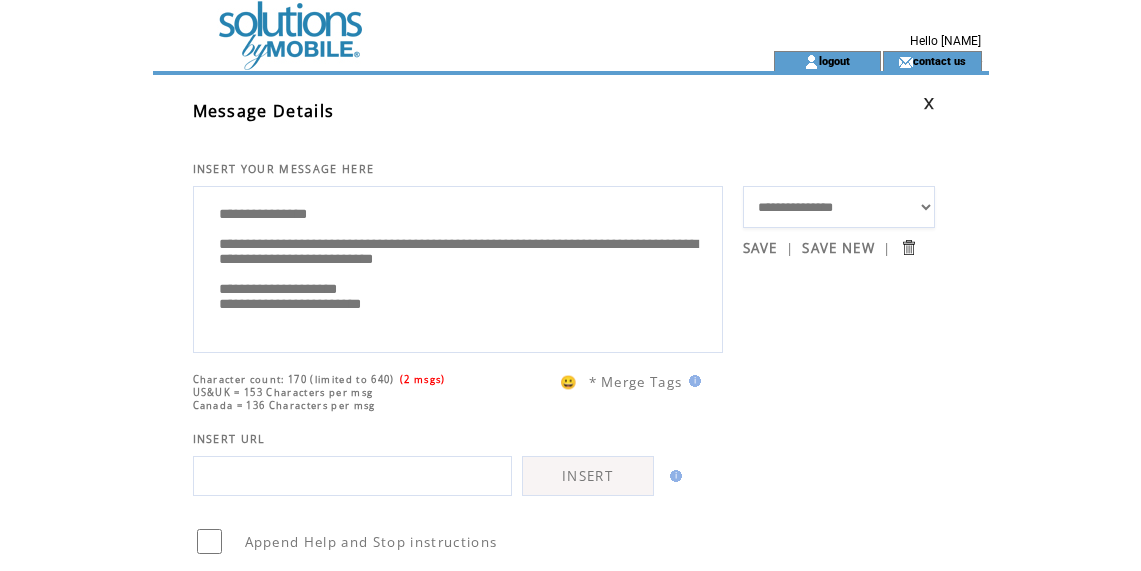 click on "**********" at bounding box center (458, 267) 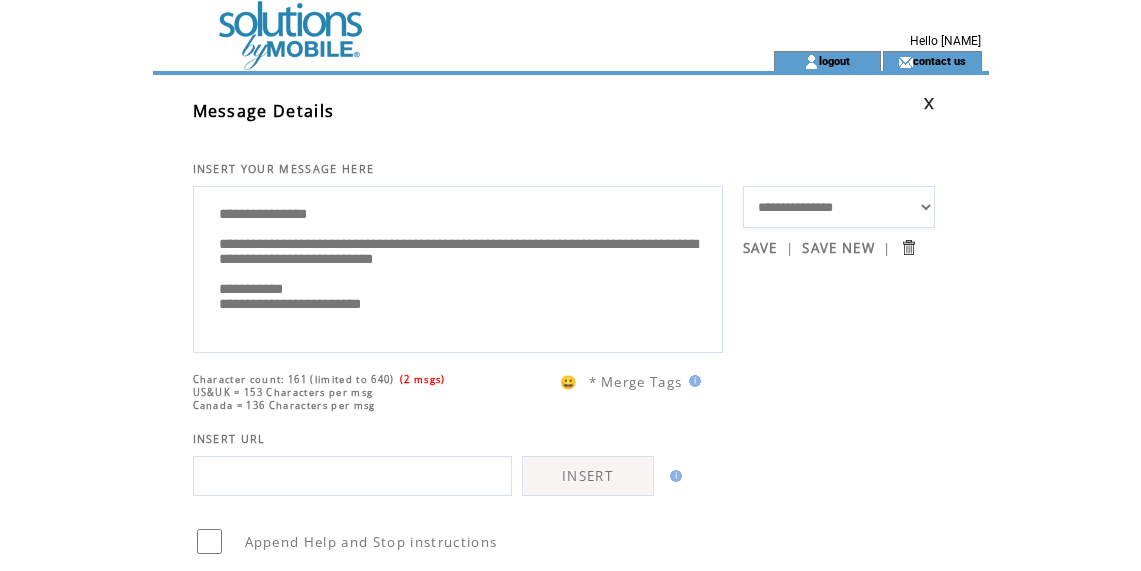 click on "**********" at bounding box center (458, 267) 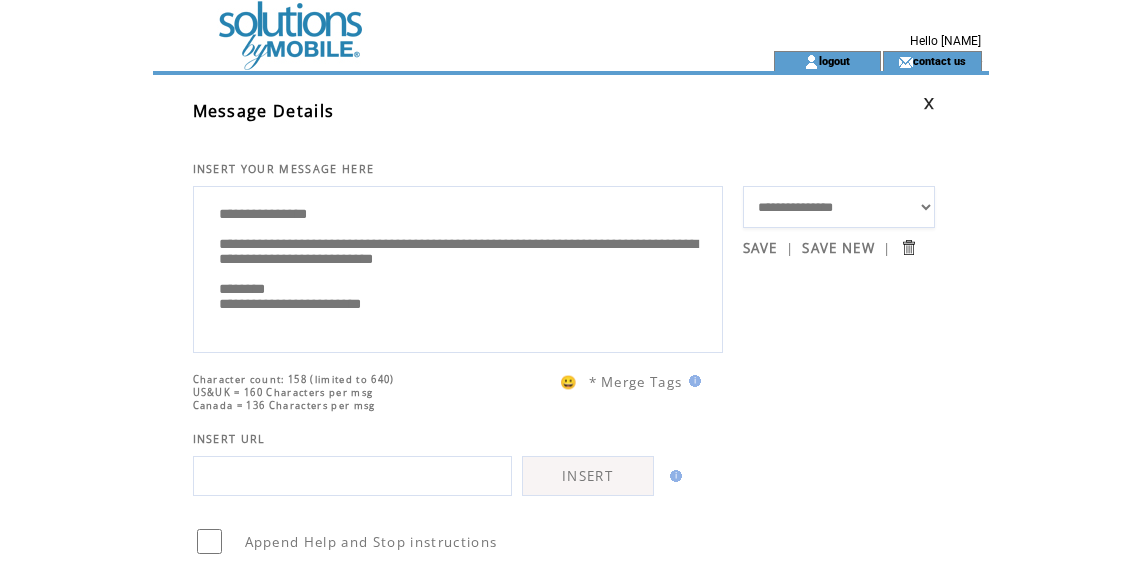 drag, startPoint x: 208, startPoint y: 322, endPoint x: 419, endPoint y: 322, distance: 211 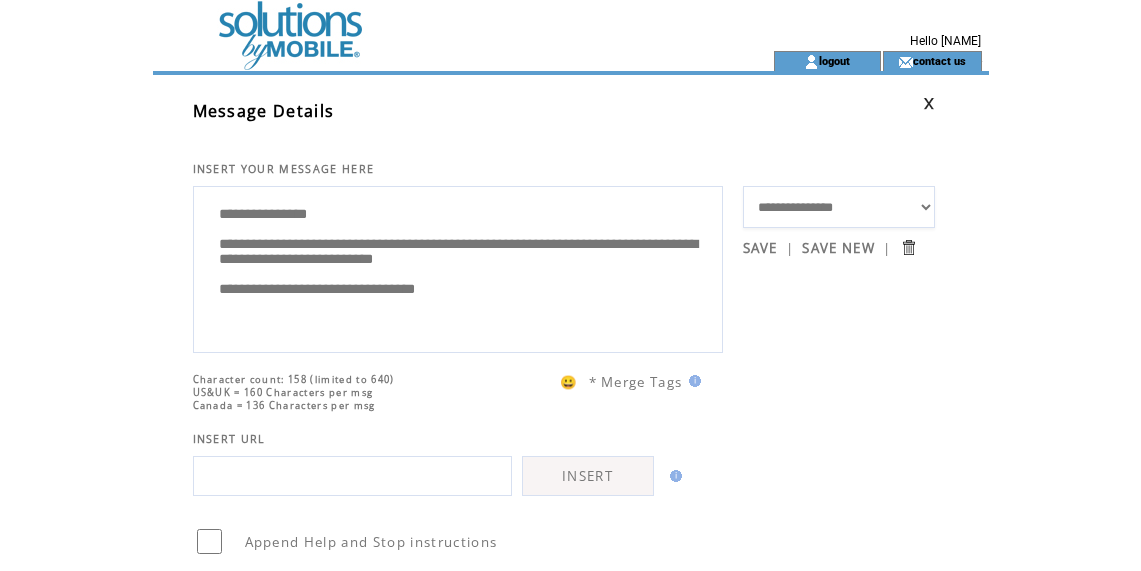 scroll, scrollTop: 0, scrollLeft: 0, axis: both 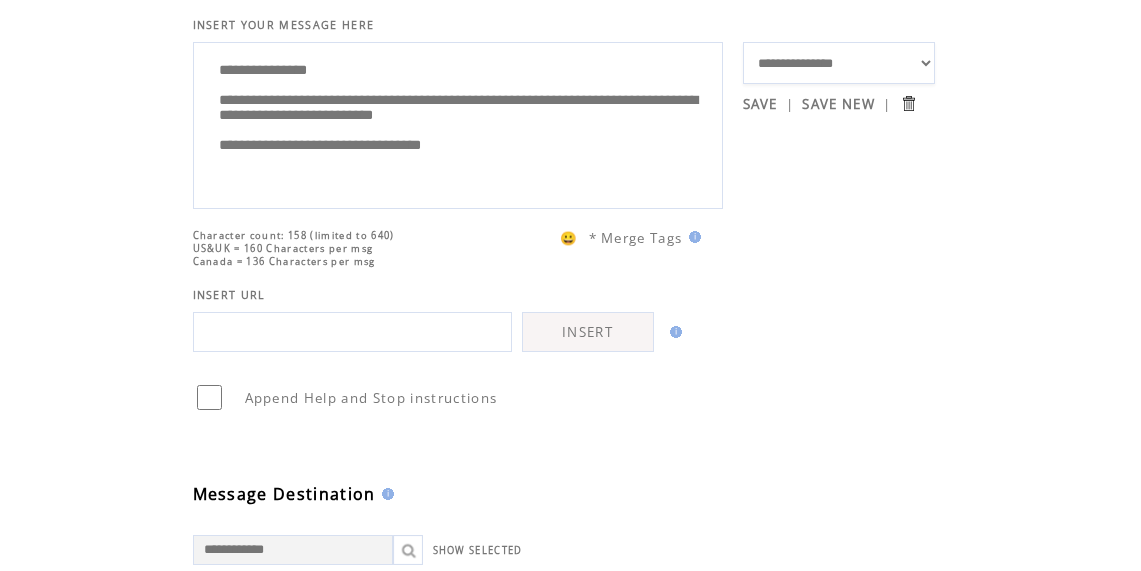 click on "**********" at bounding box center [839, 63] 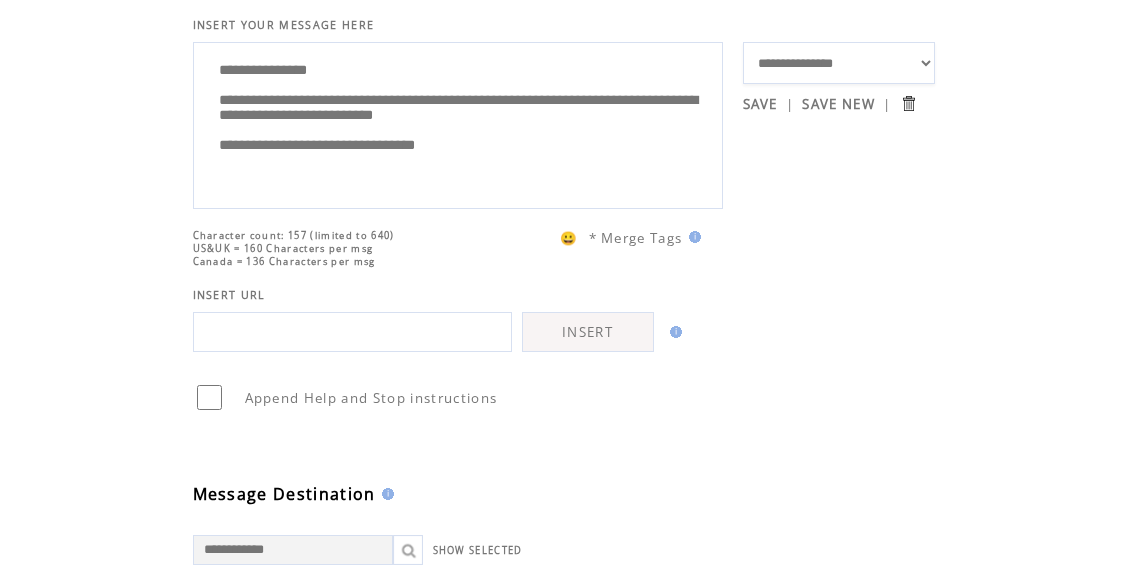 click on "**********" at bounding box center (458, 123) 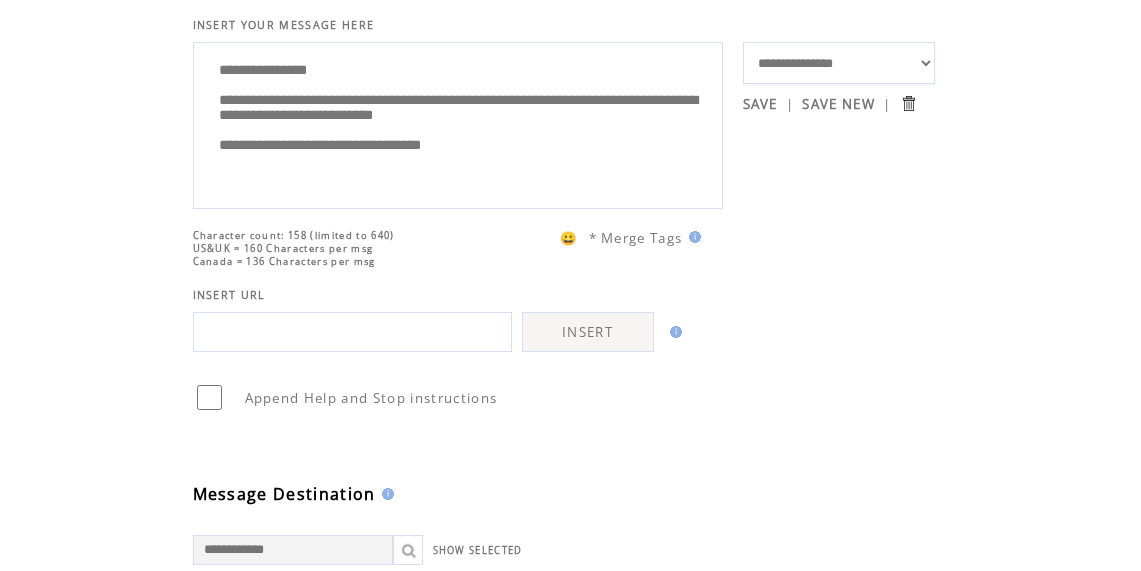 scroll, scrollTop: 20, scrollLeft: 0, axis: vertical 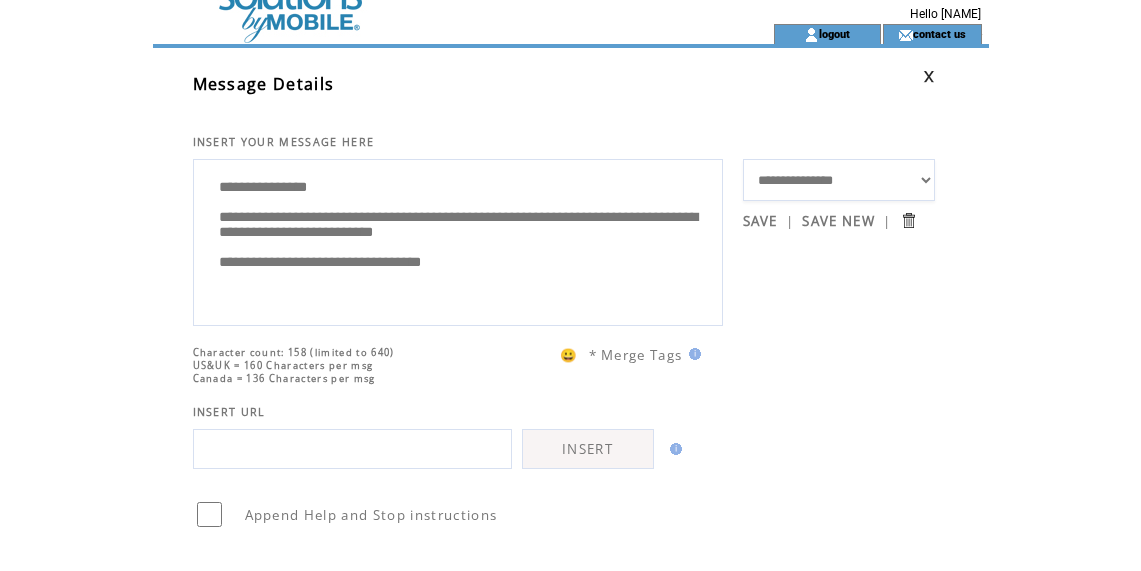 type on "**********" 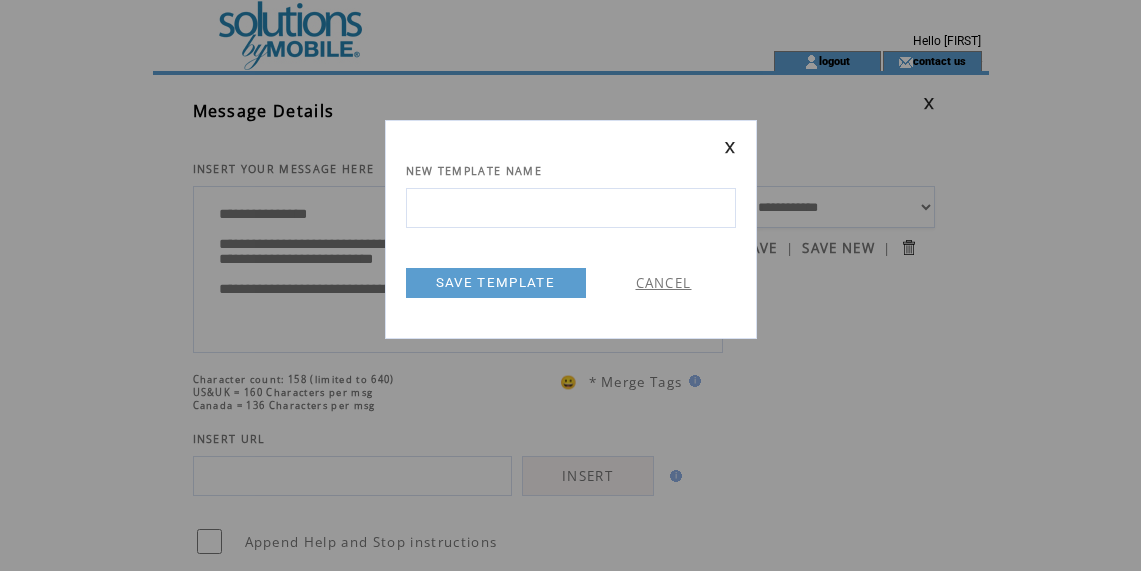 scroll, scrollTop: 0, scrollLeft: 0, axis: both 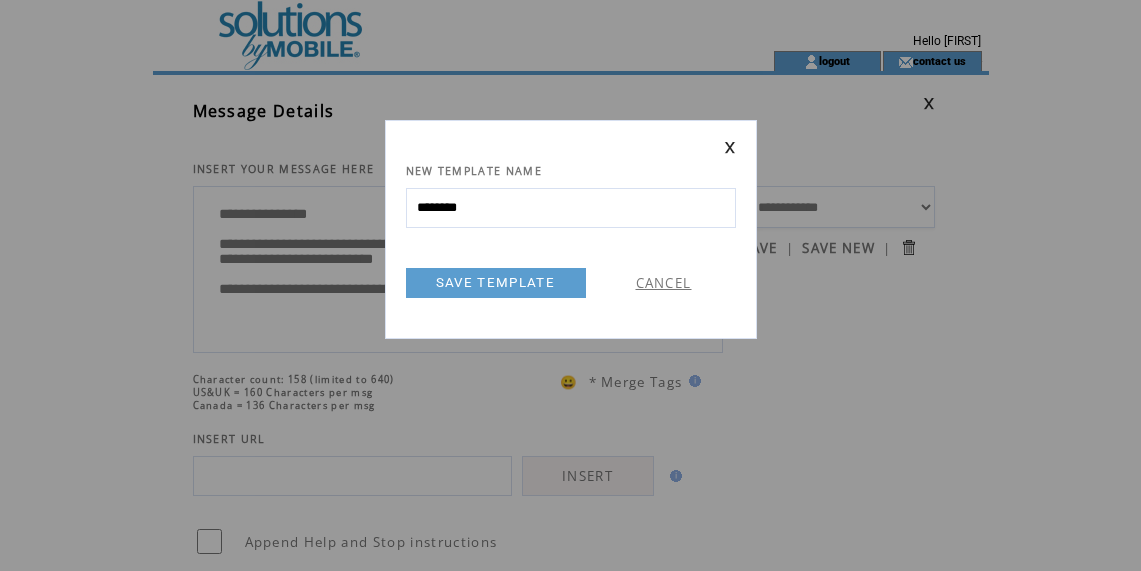 type on "********" 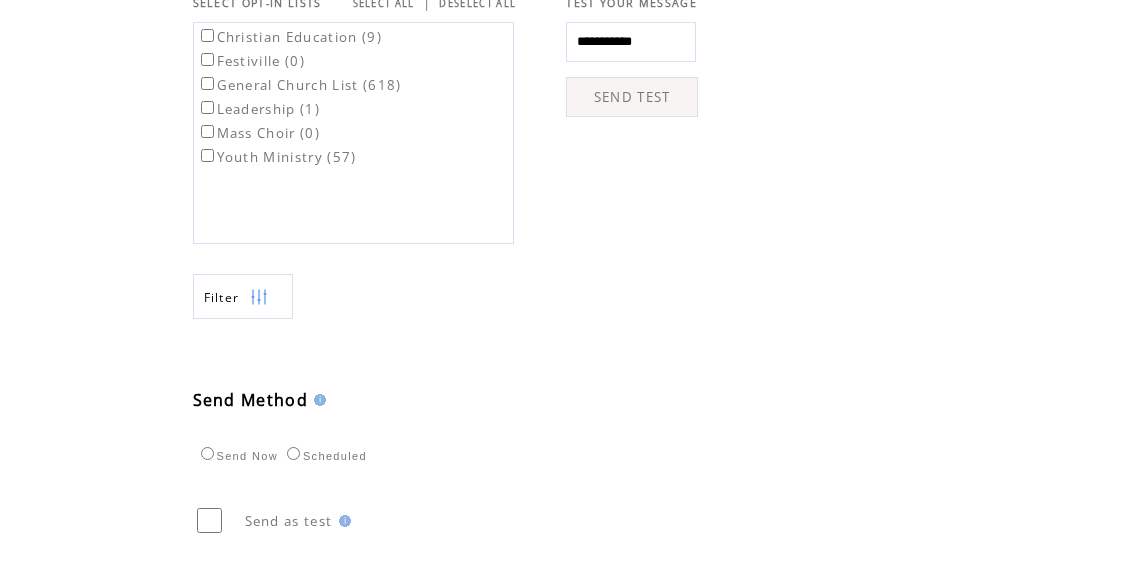 scroll, scrollTop: 903, scrollLeft: 0, axis: vertical 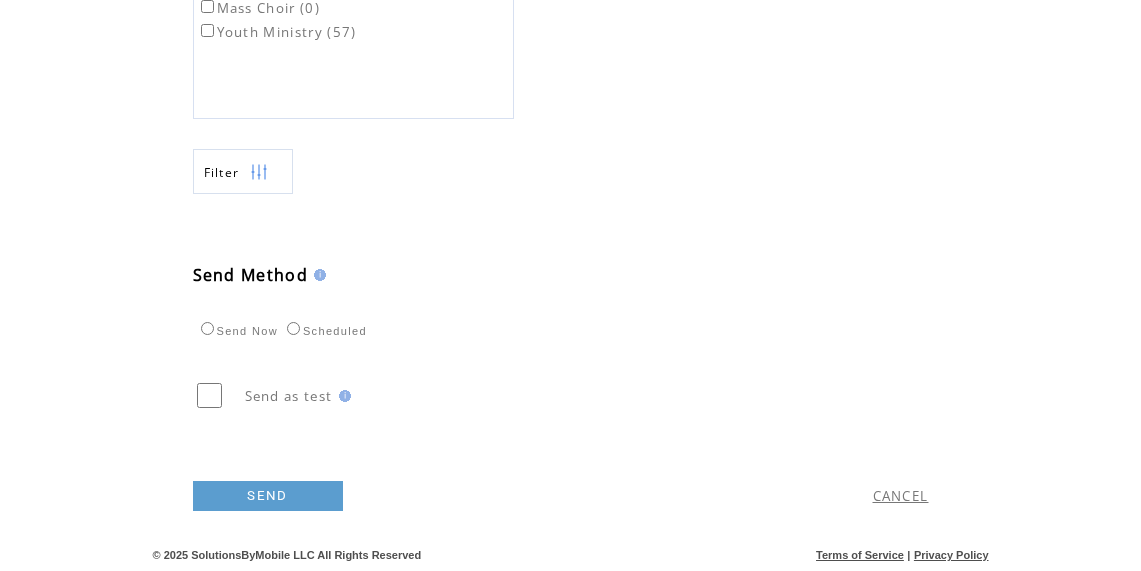 click on "SEND" at bounding box center [268, 496] 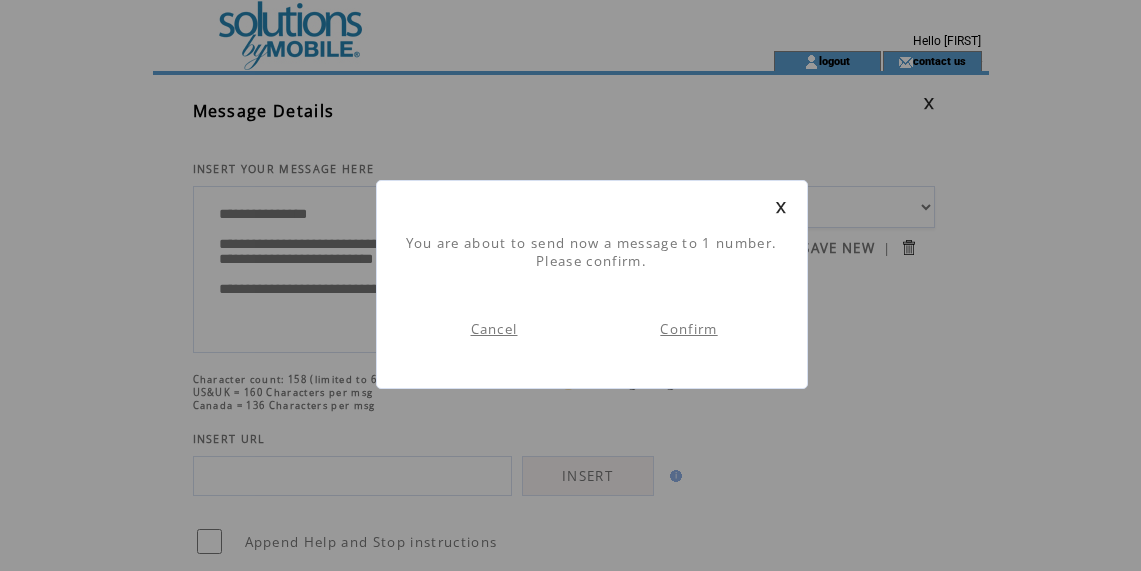 scroll, scrollTop: 1, scrollLeft: 0, axis: vertical 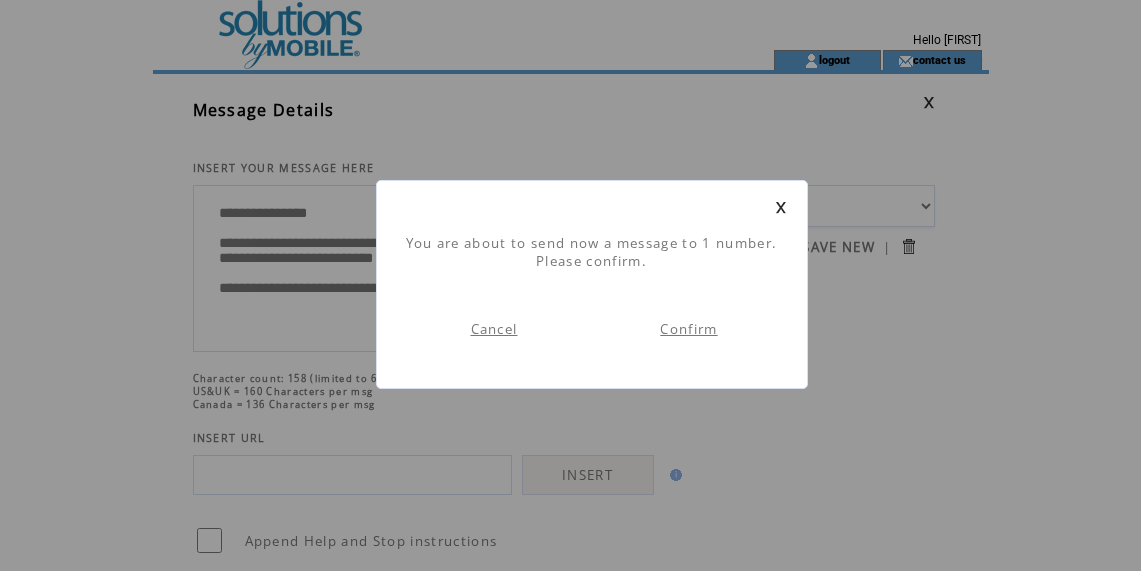 click on "Confirm" at bounding box center [688, 329] 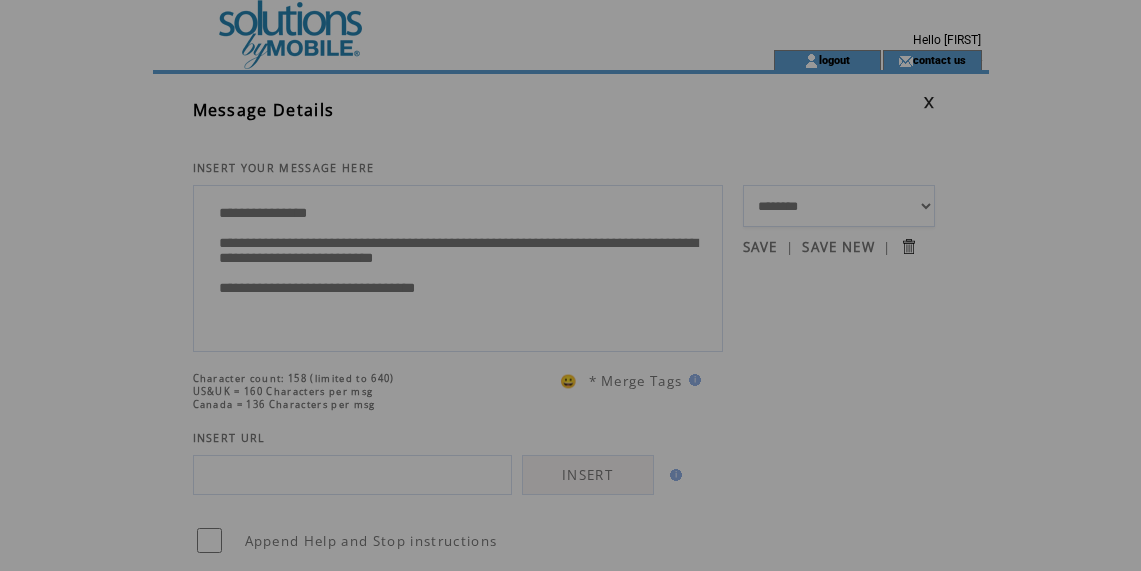 scroll, scrollTop: 0, scrollLeft: 0, axis: both 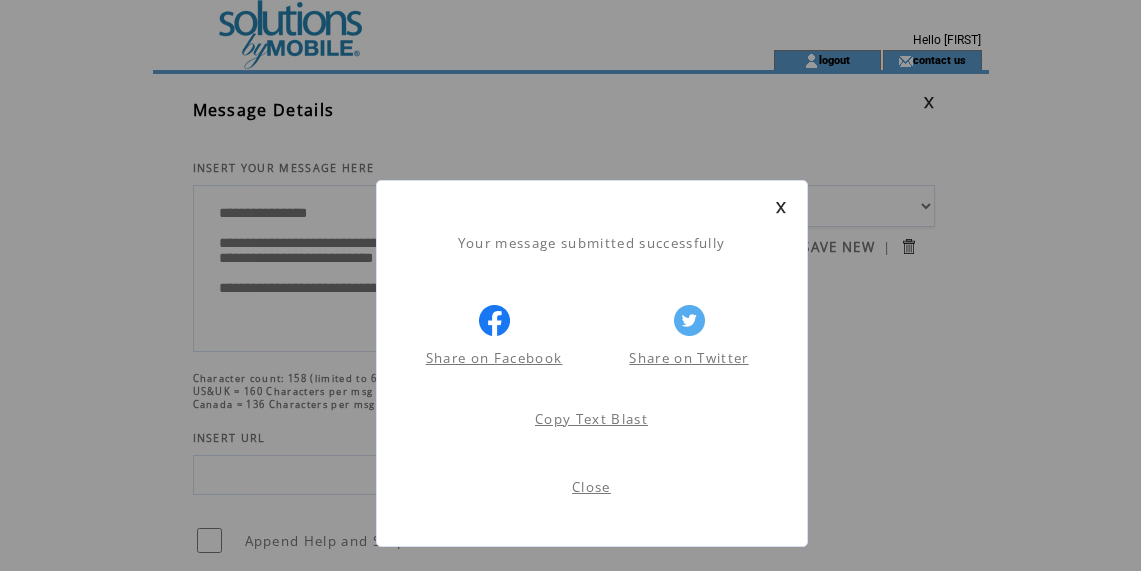 click at bounding box center [781, 207] 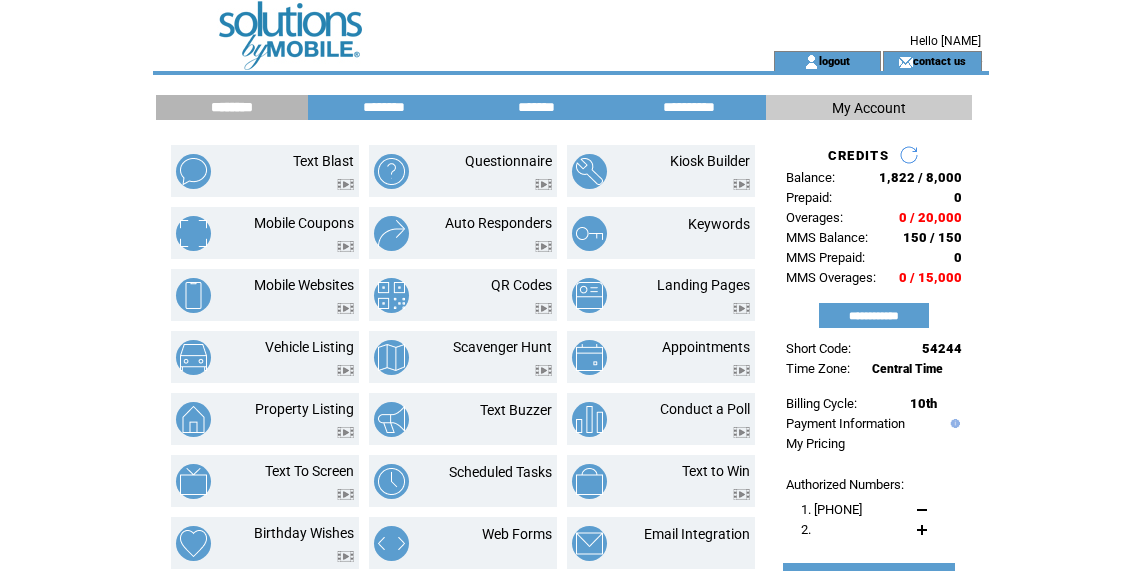 scroll, scrollTop: 0, scrollLeft: 0, axis: both 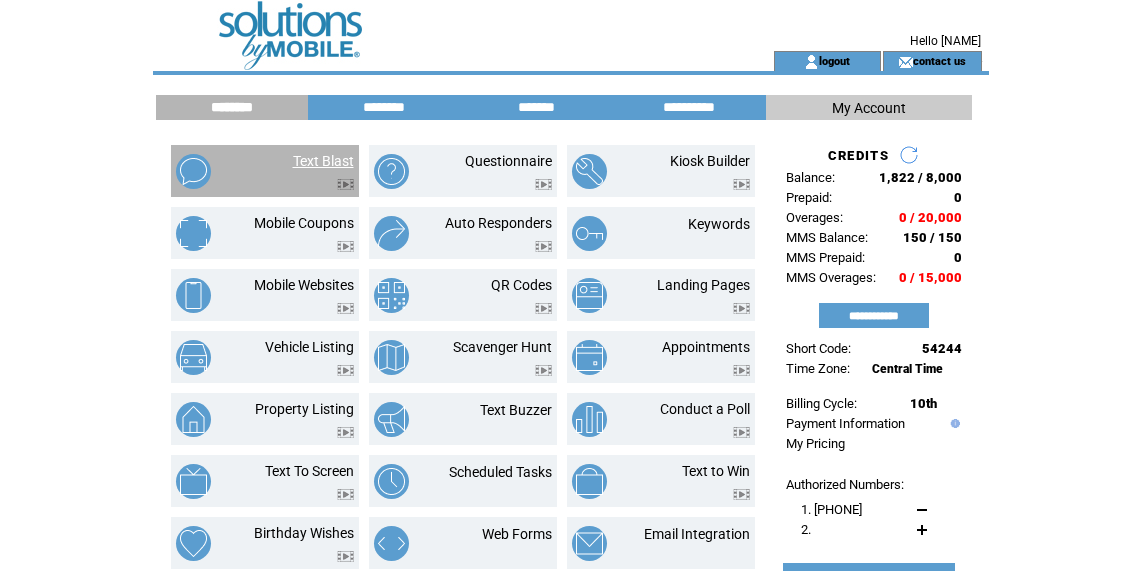 click on "Text Blast" at bounding box center (323, 161) 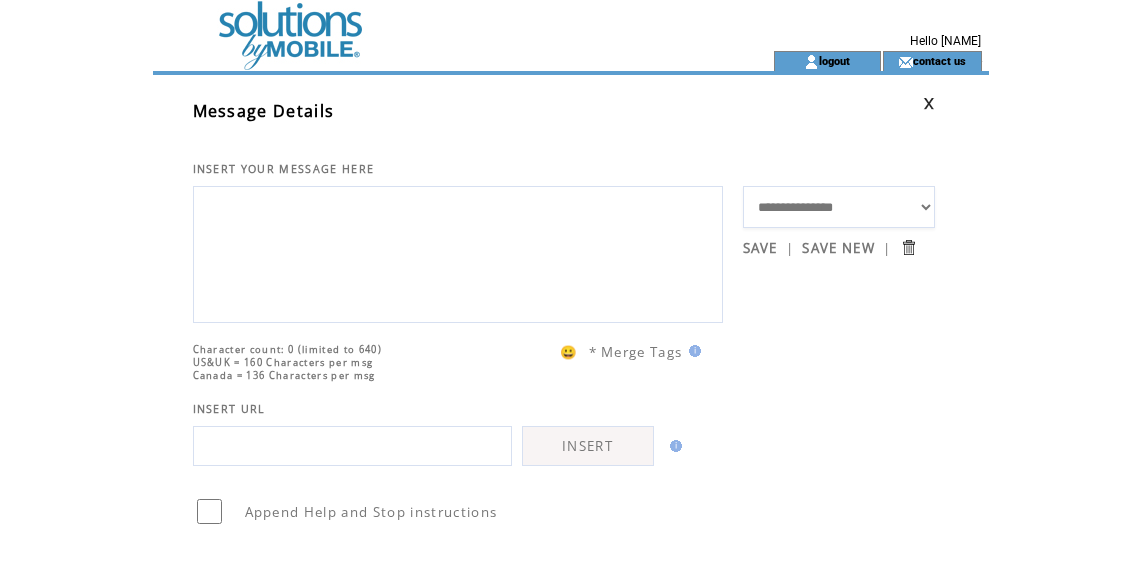 scroll, scrollTop: 0, scrollLeft: 0, axis: both 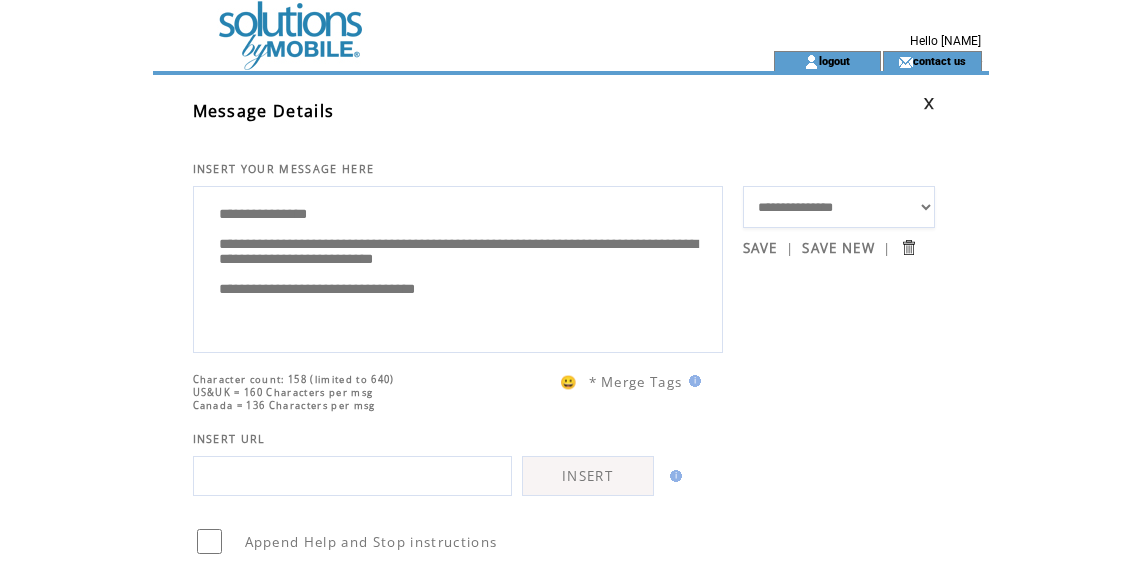 click on "**********" at bounding box center [458, 267] 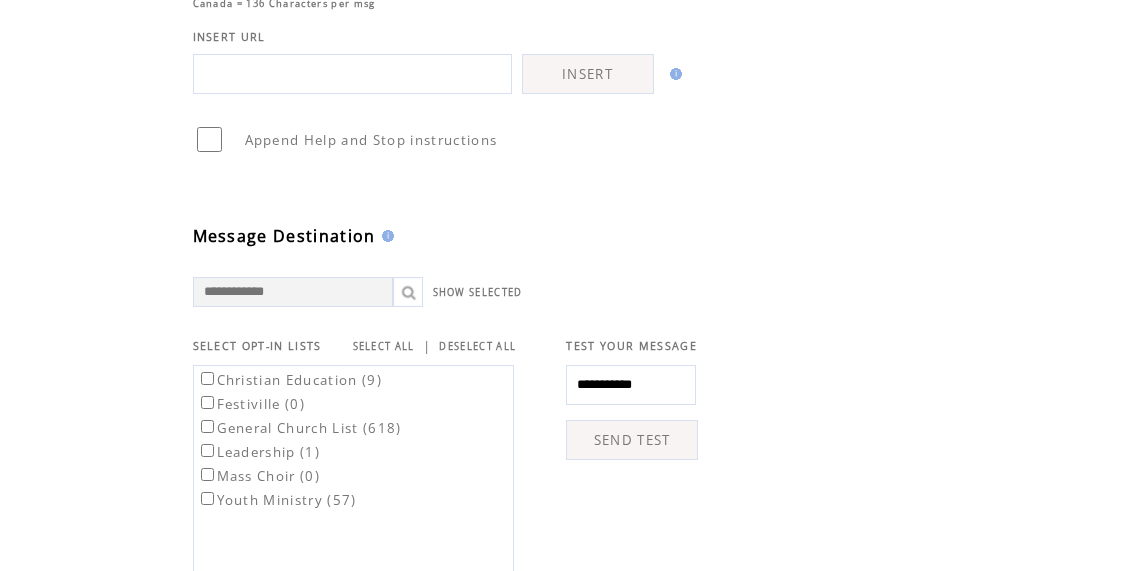 scroll, scrollTop: 403, scrollLeft: 0, axis: vertical 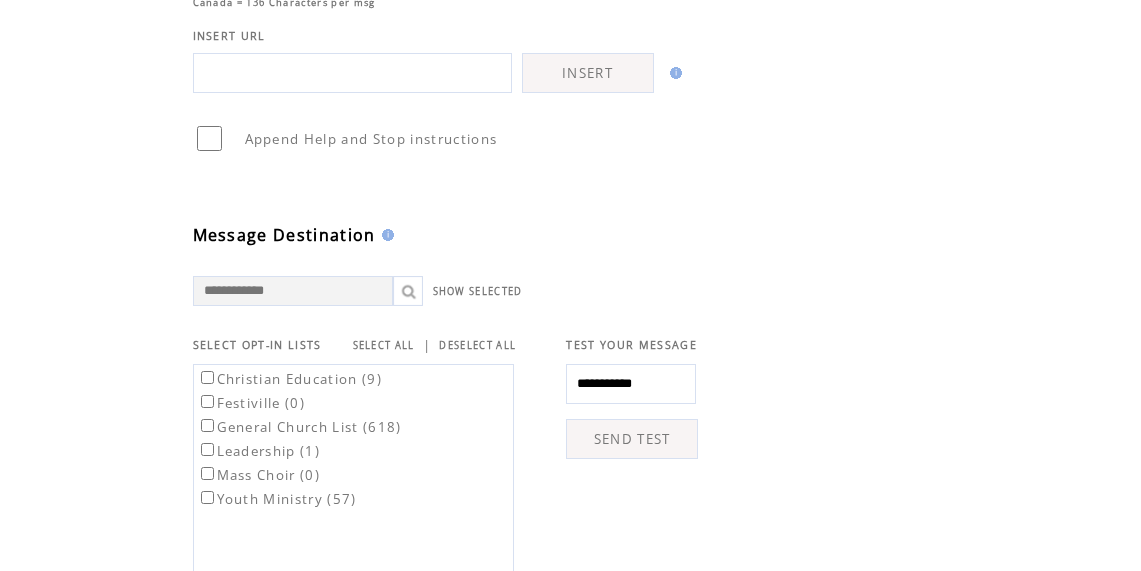 type on "**********" 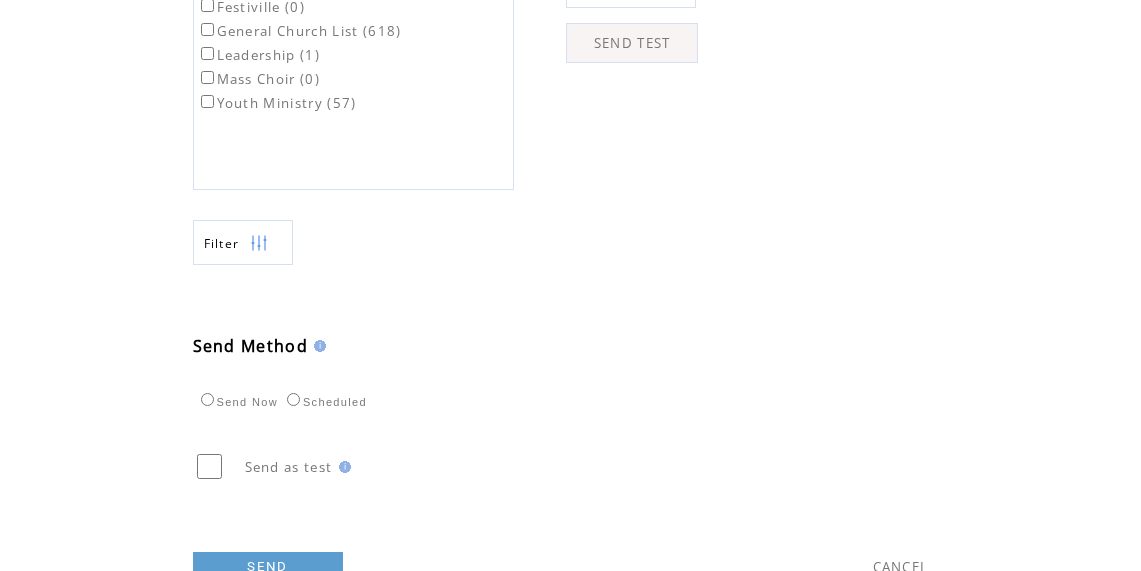 scroll, scrollTop: 903, scrollLeft: 0, axis: vertical 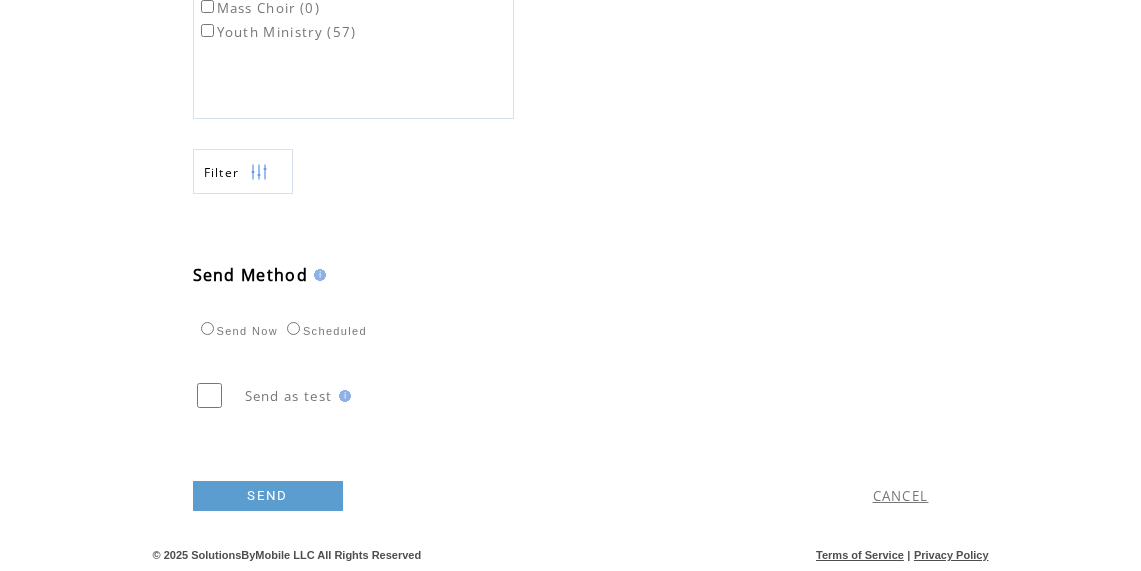 click on "SEND" at bounding box center (268, 496) 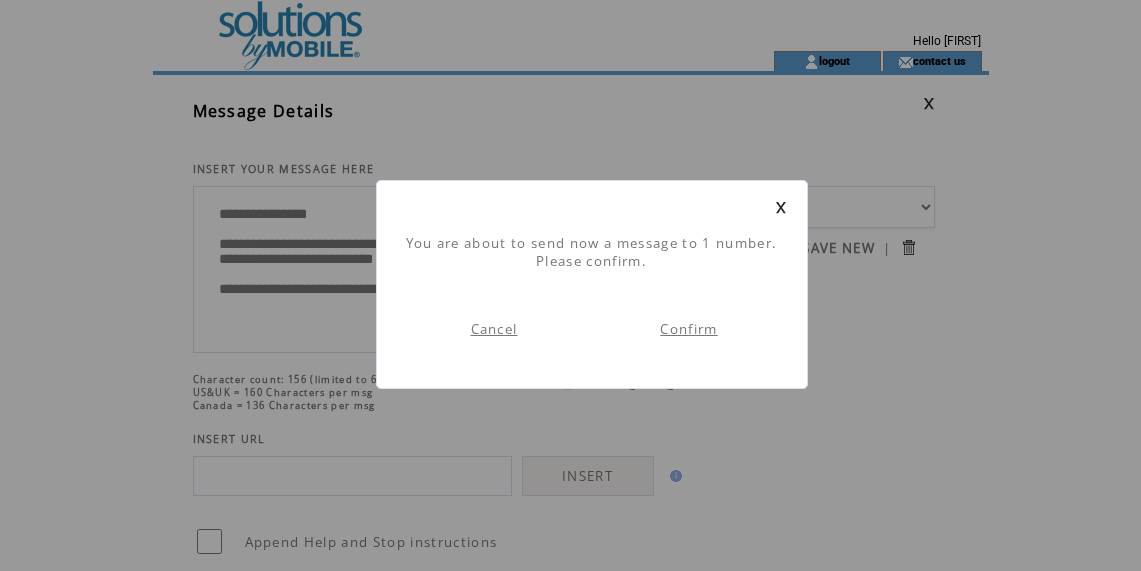 scroll, scrollTop: 1, scrollLeft: 0, axis: vertical 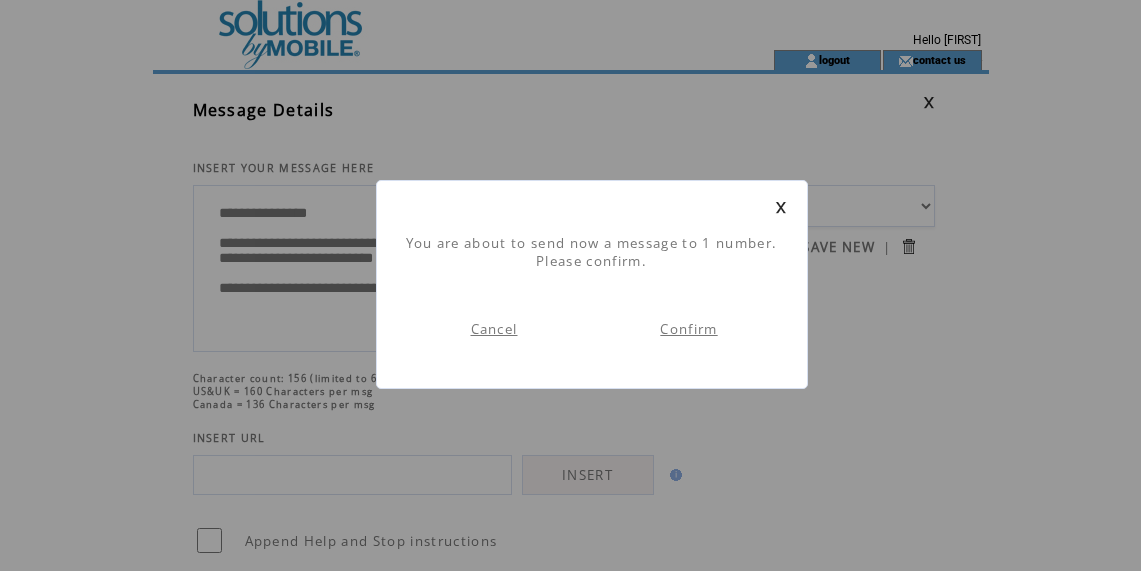 click on "Confirm" at bounding box center (688, 329) 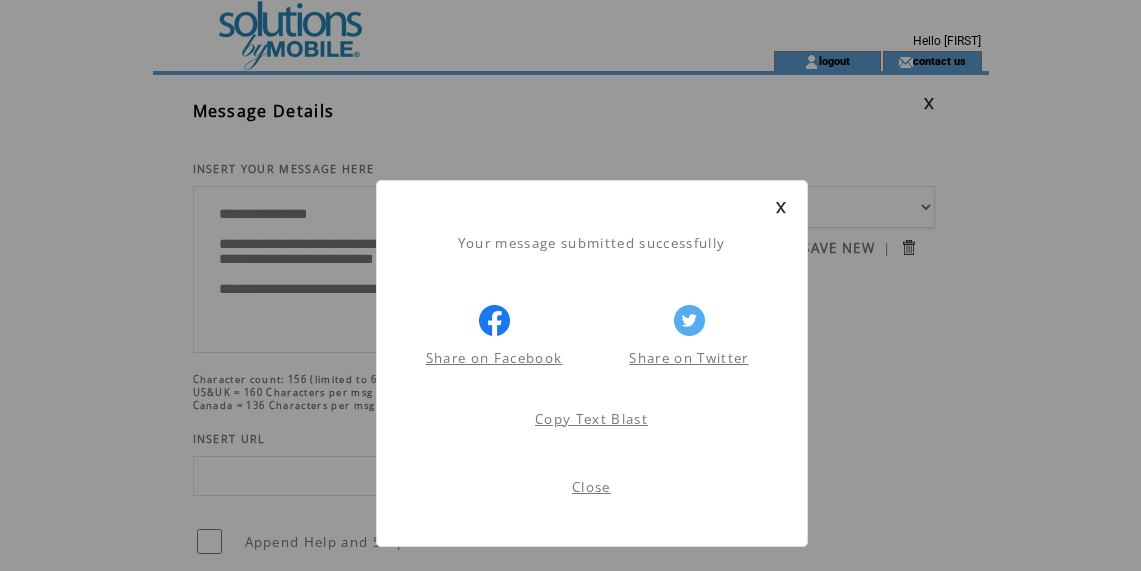 scroll, scrollTop: 1, scrollLeft: 0, axis: vertical 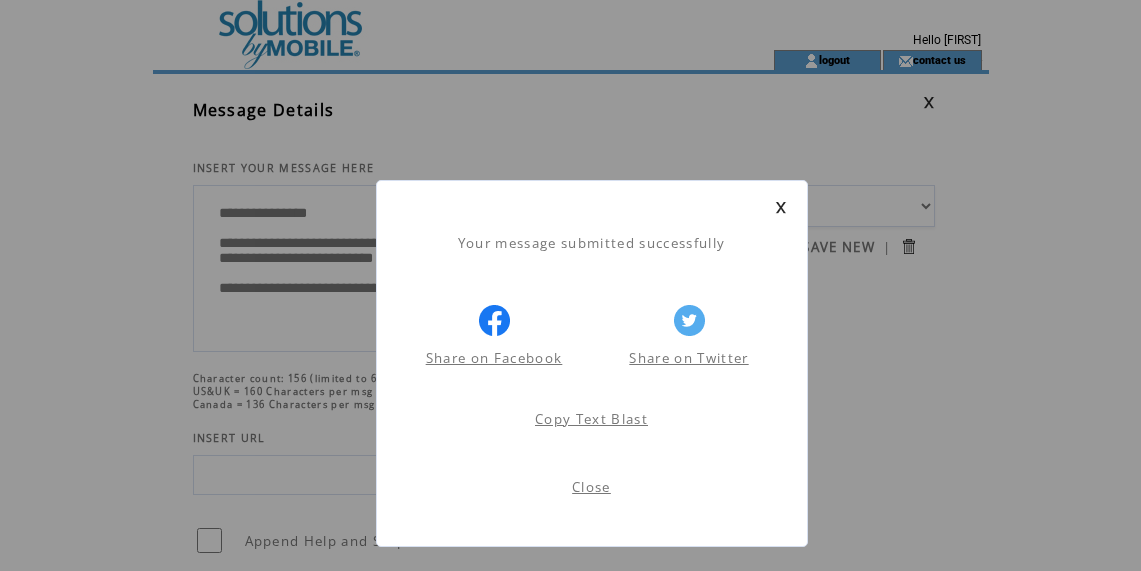 click at bounding box center (781, 207) 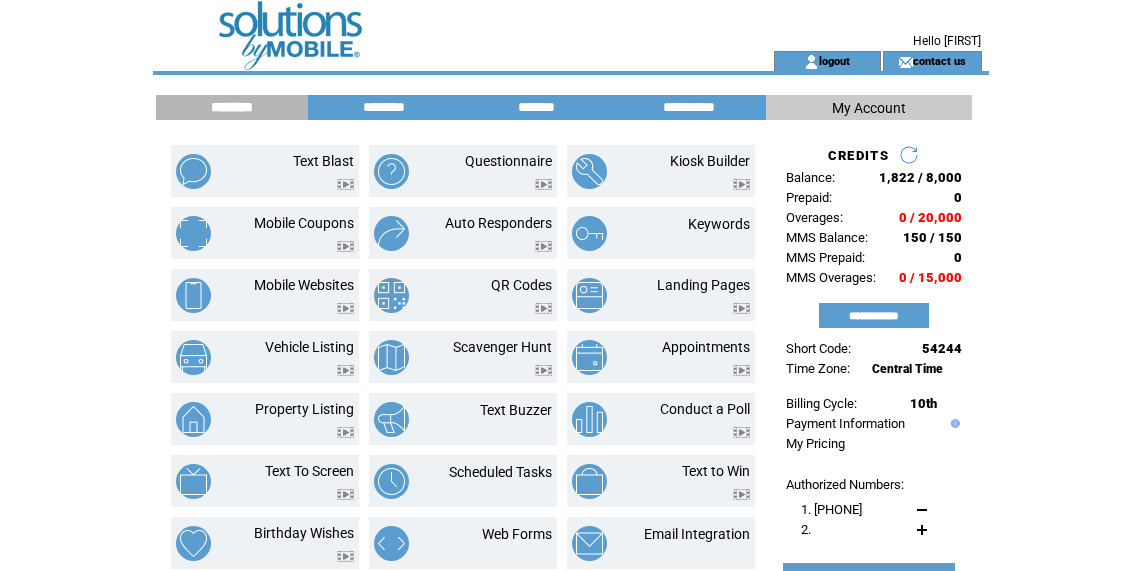 scroll, scrollTop: 0, scrollLeft: 0, axis: both 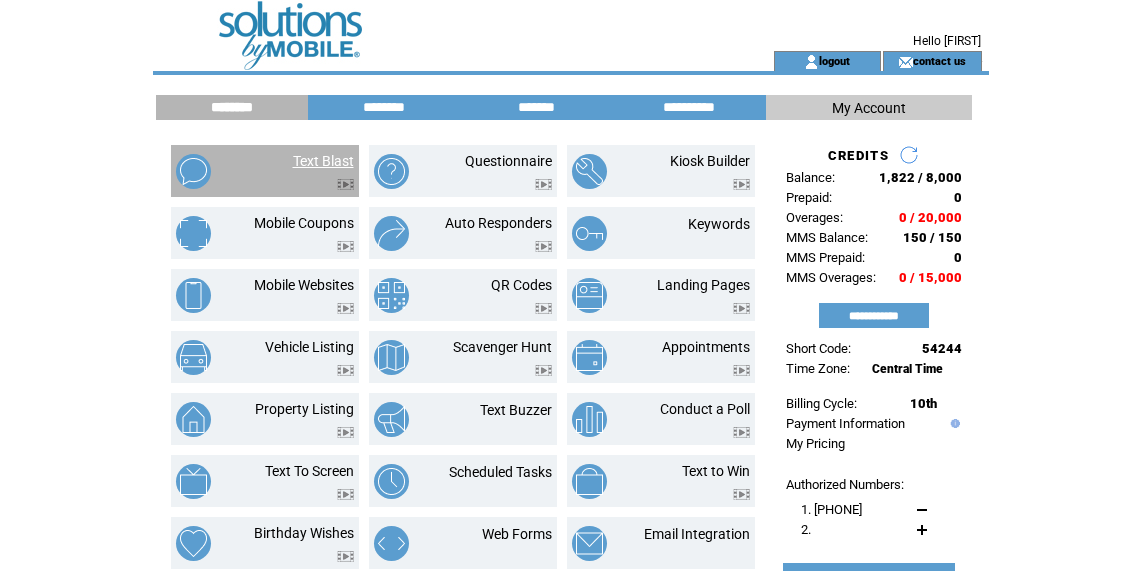 click on "Text Blast" at bounding box center [323, 161] 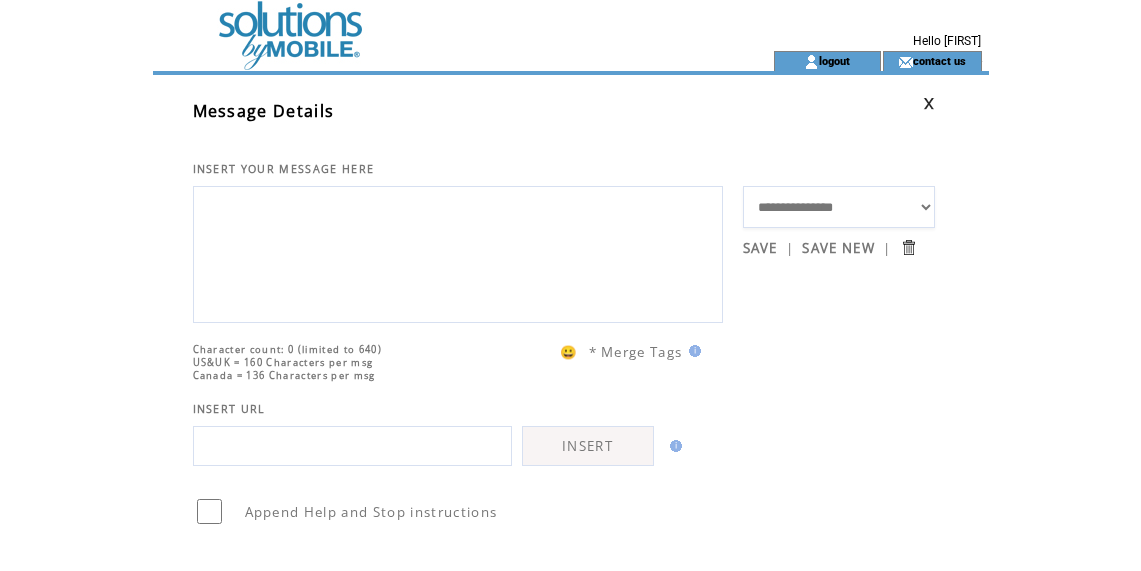 scroll, scrollTop: 0, scrollLeft: 0, axis: both 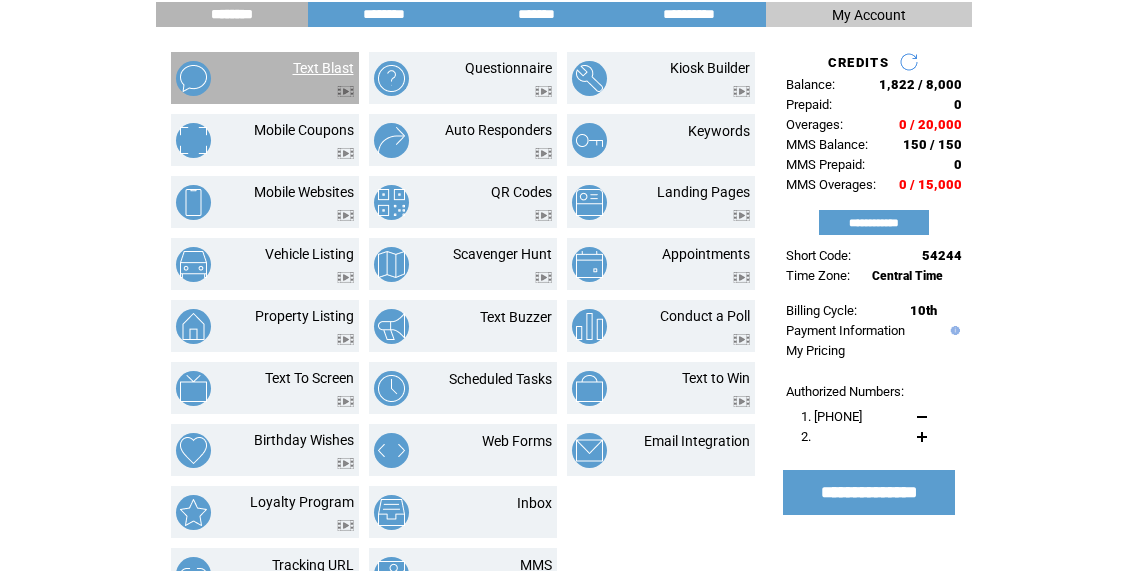 click on "Text Blast" at bounding box center (323, 68) 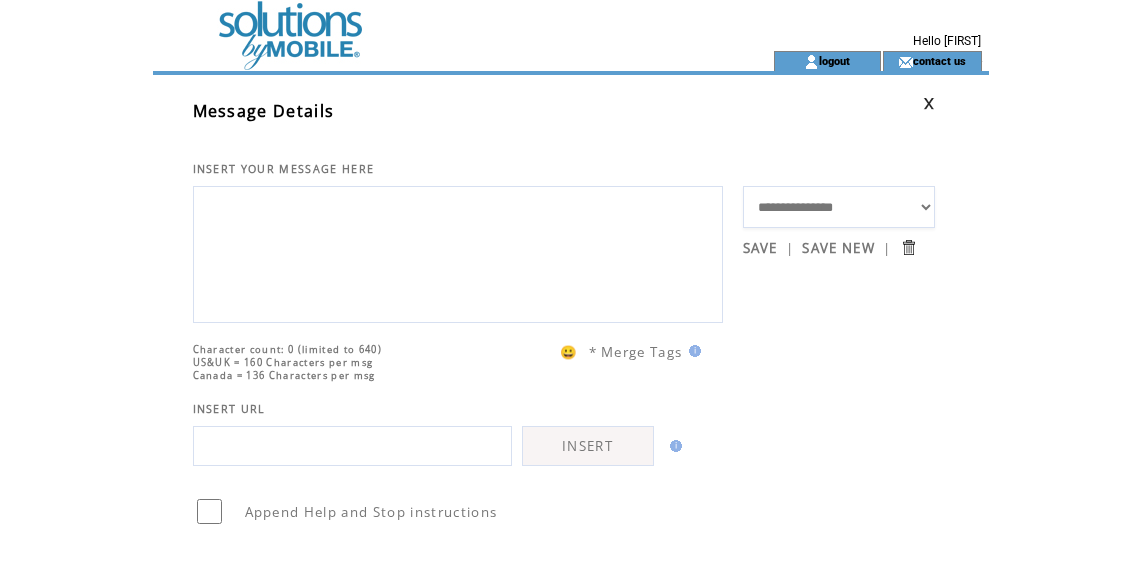 scroll, scrollTop: 0, scrollLeft: 0, axis: both 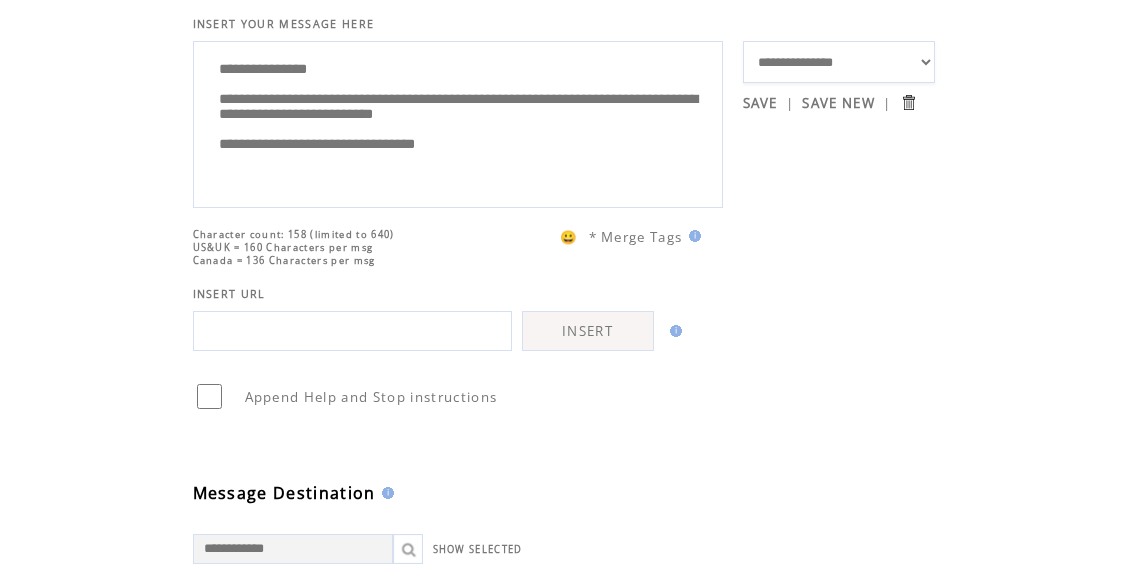 click on "**********" at bounding box center (458, 122) 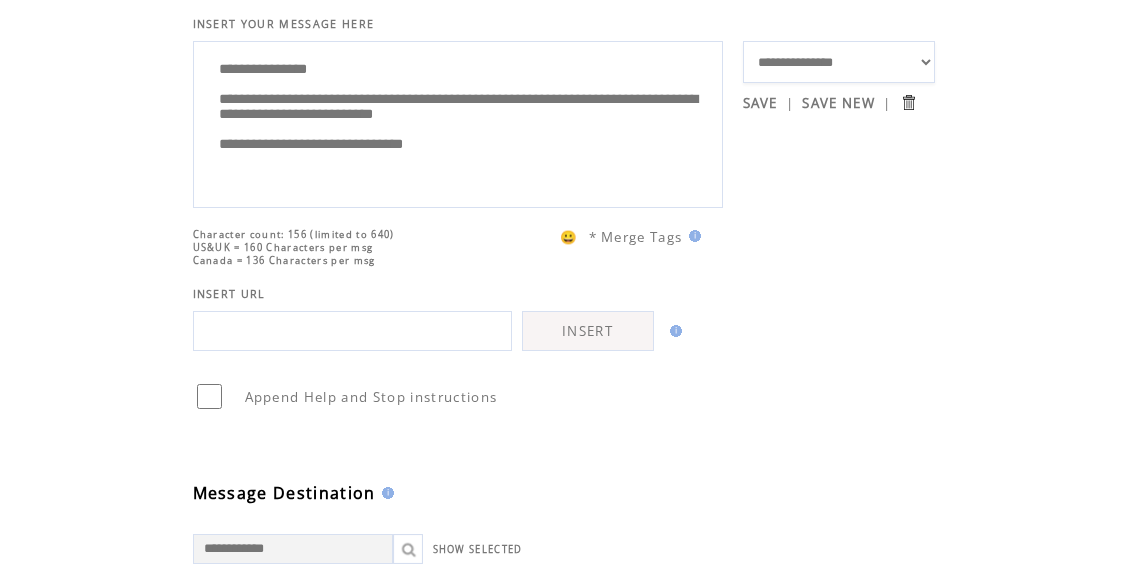 click on "**********" at bounding box center (458, 122) 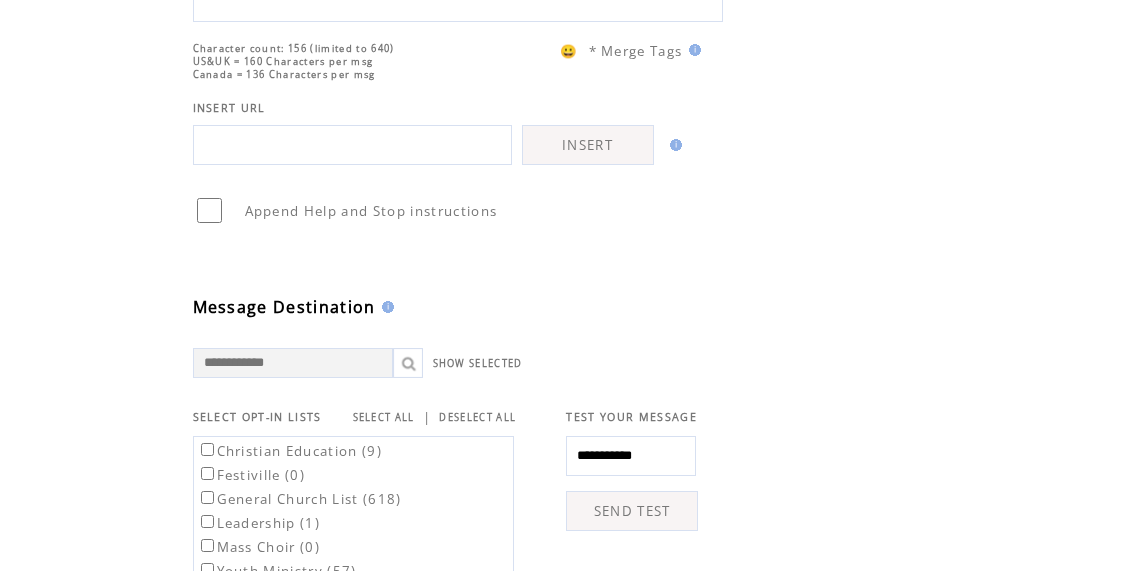scroll, scrollTop: 337, scrollLeft: 0, axis: vertical 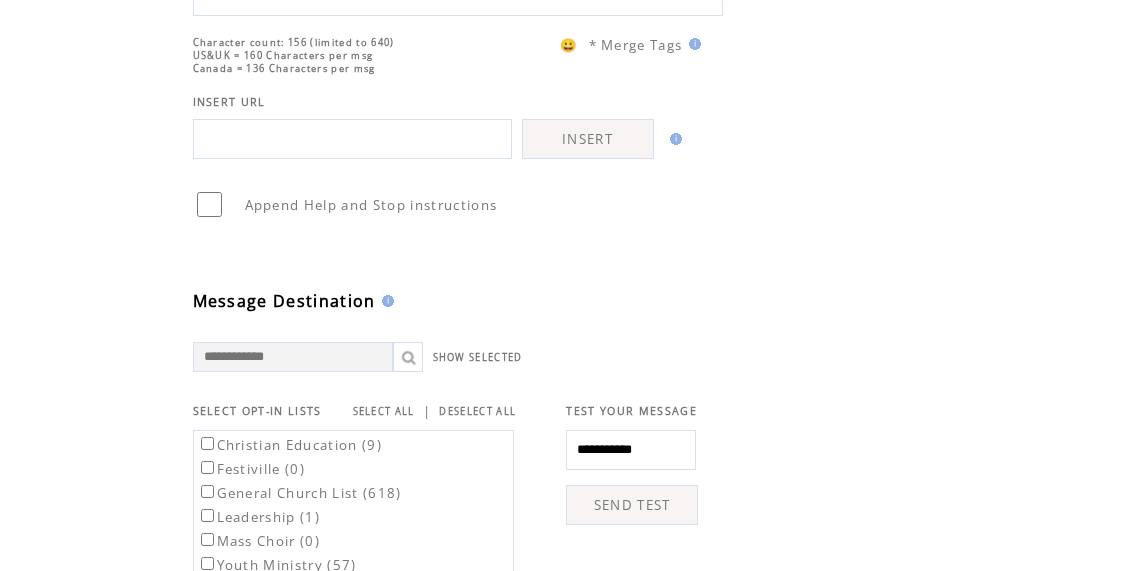 type on "**********" 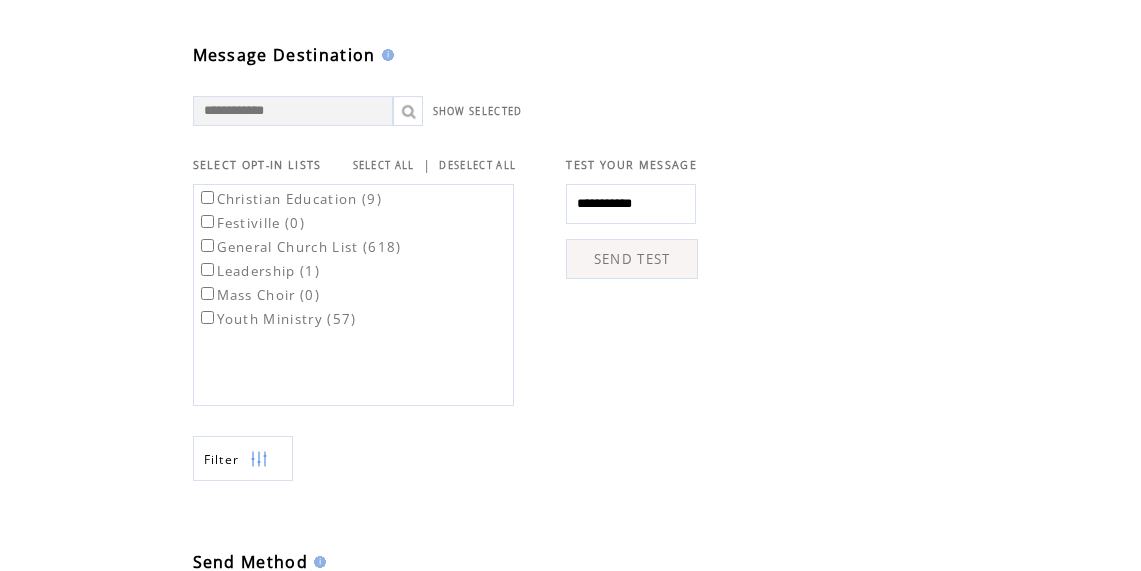 scroll, scrollTop: 708, scrollLeft: 0, axis: vertical 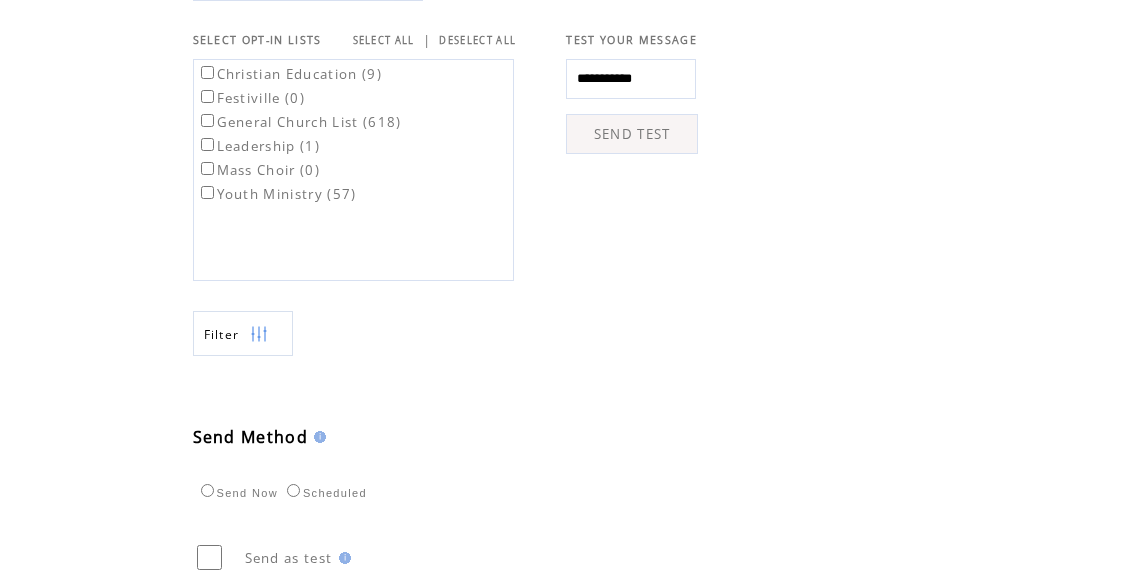 click on "Scheduled" at bounding box center [324, 493] 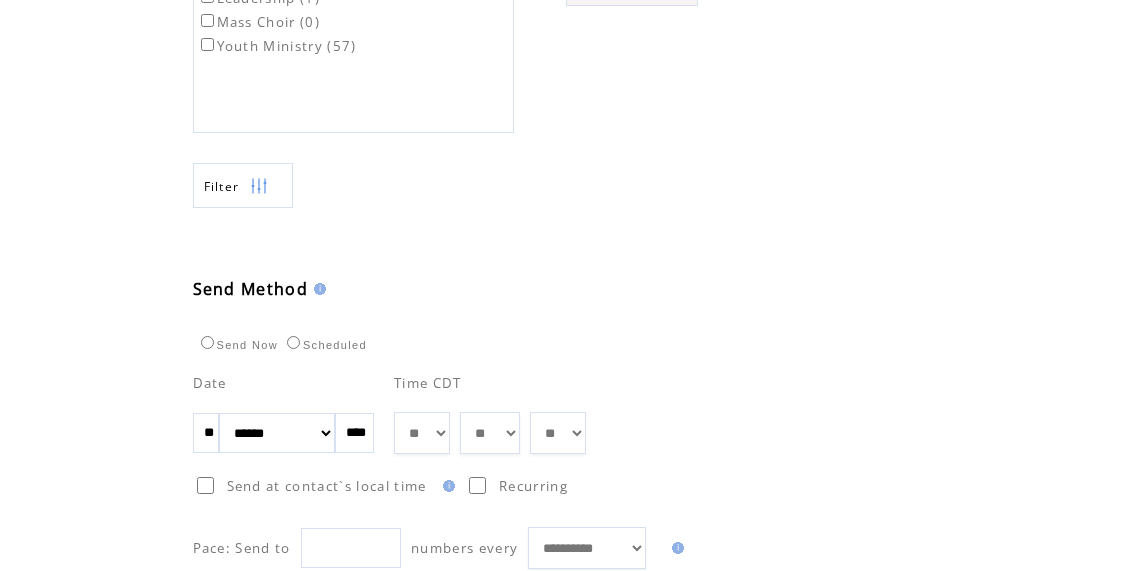scroll, scrollTop: 858, scrollLeft: 0, axis: vertical 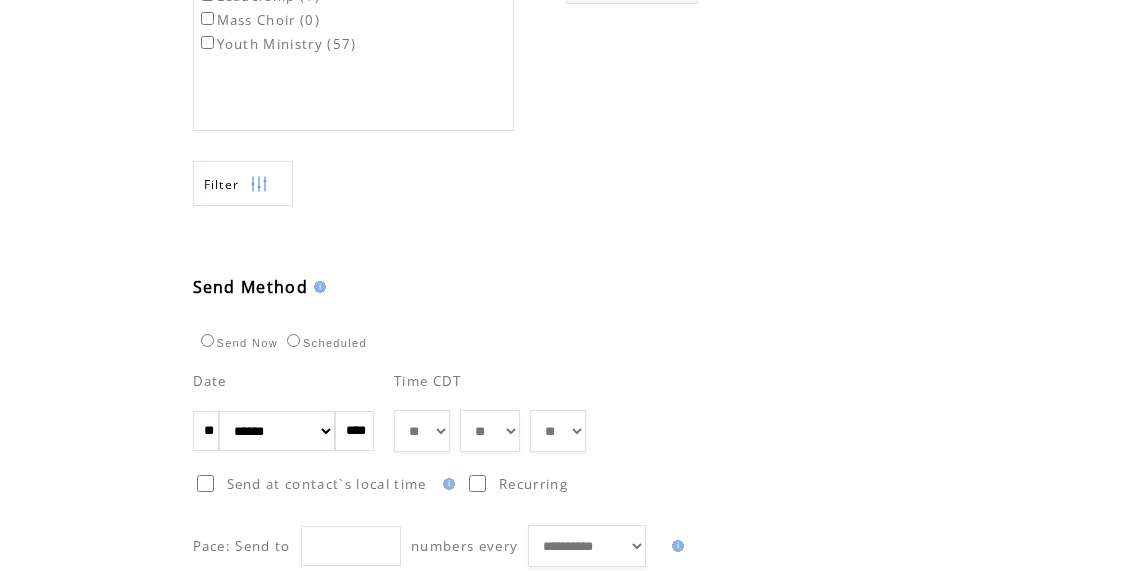 click on "******* 		 ******** 		 ***** 		 ***** 		 *** 		 **** 		 **** 		 ****** 		 ********* 		 ******* 		 ******** 		 ********" at bounding box center [277, 431] 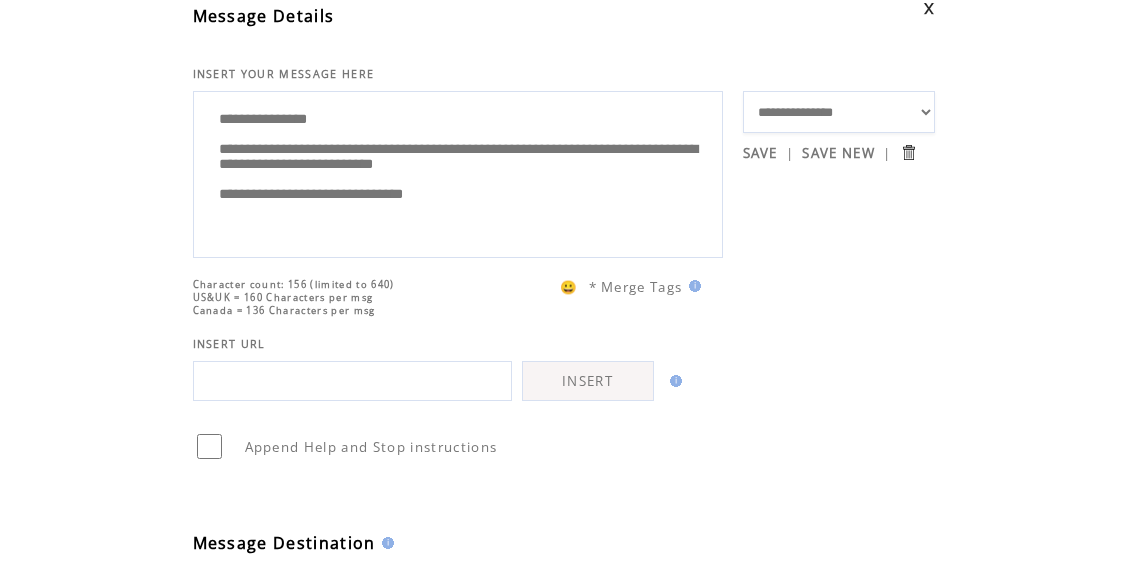 scroll, scrollTop: 30, scrollLeft: 0, axis: vertical 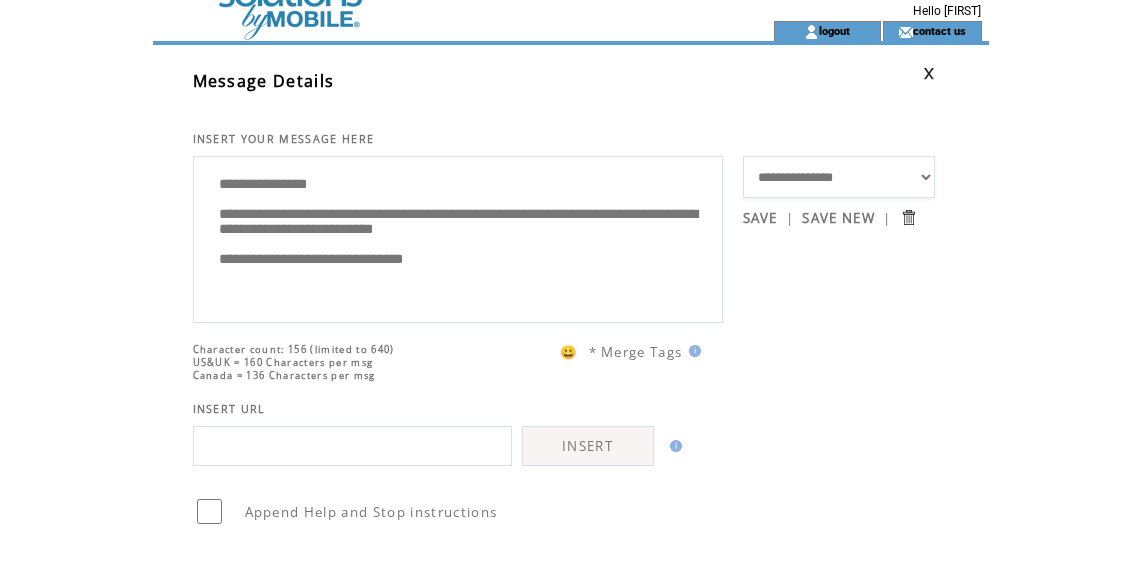 click on "**********" at bounding box center [458, 237] 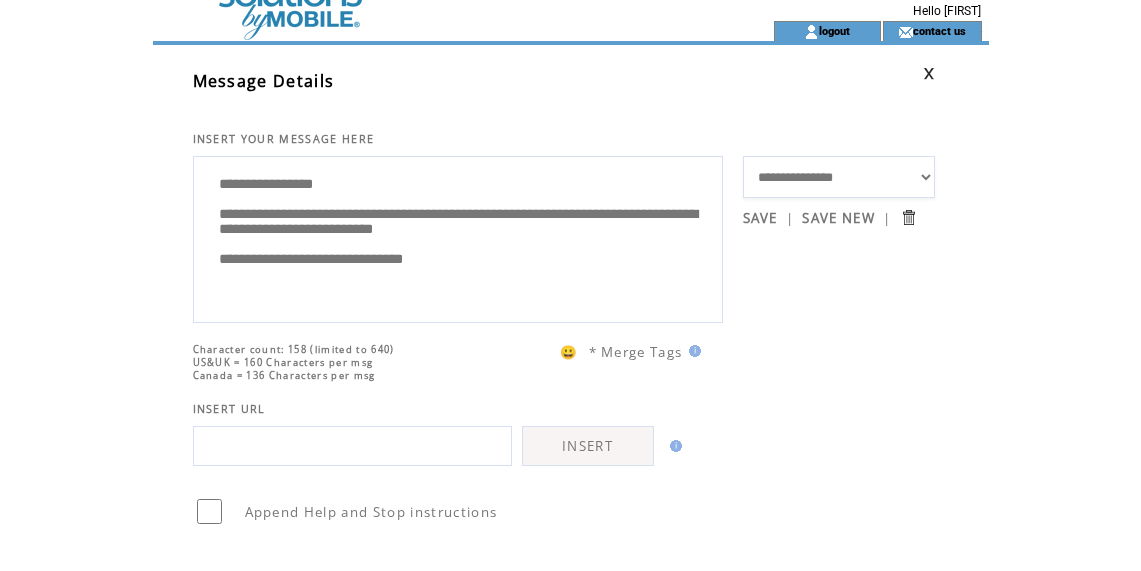 type on "**********" 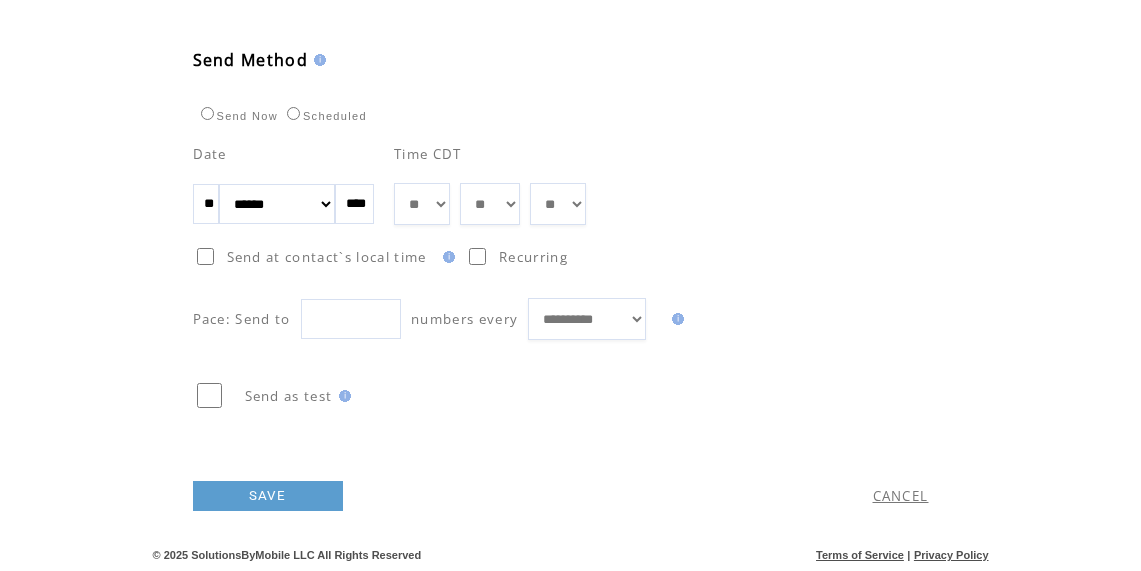 scroll, scrollTop: 1117, scrollLeft: 0, axis: vertical 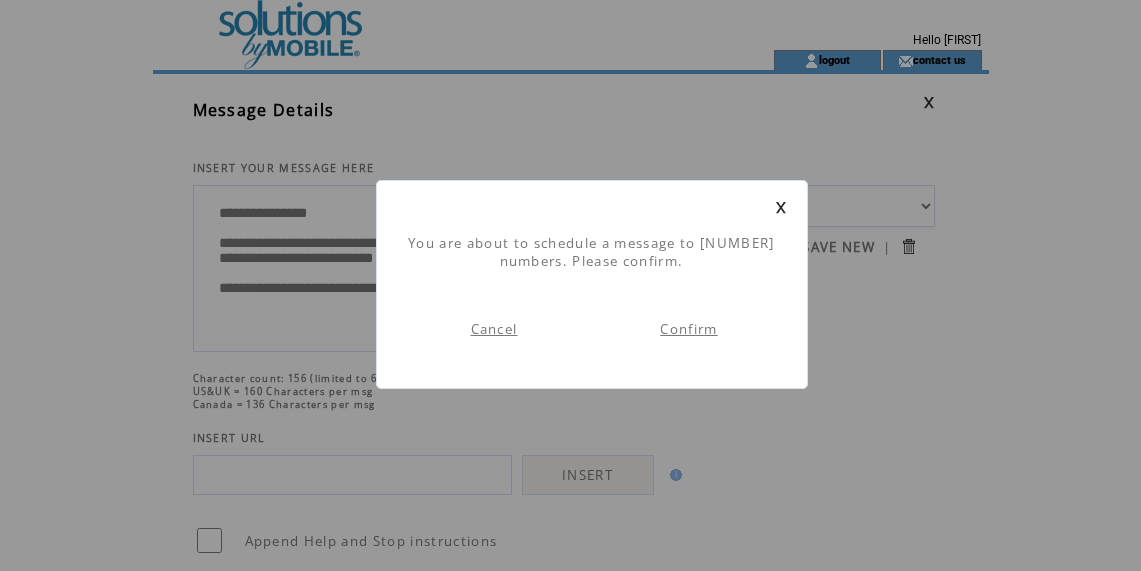 click on "Confirm" at bounding box center (688, 329) 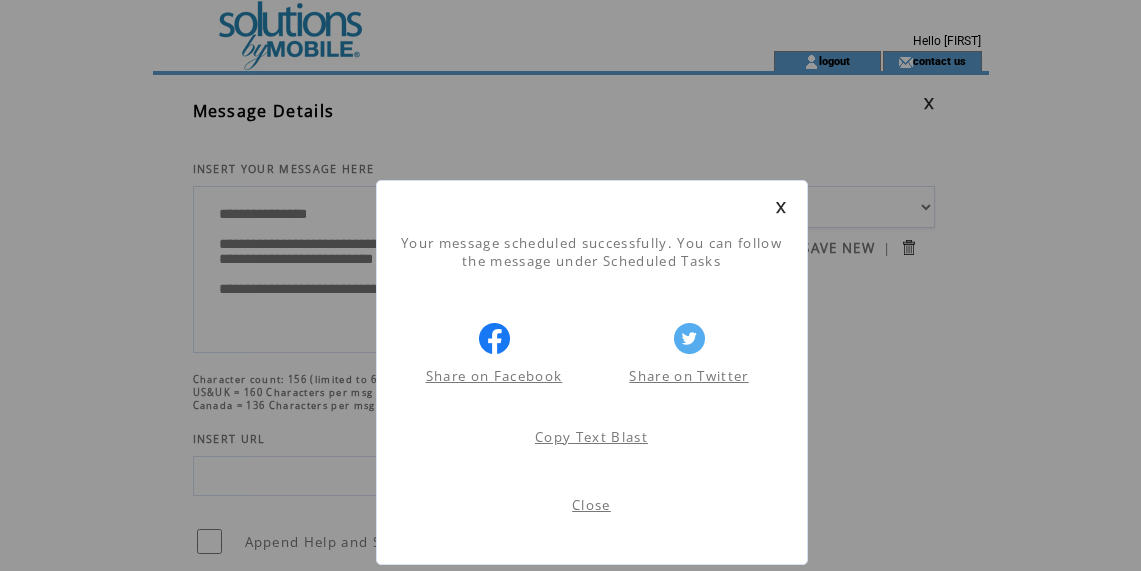 scroll, scrollTop: 1, scrollLeft: 0, axis: vertical 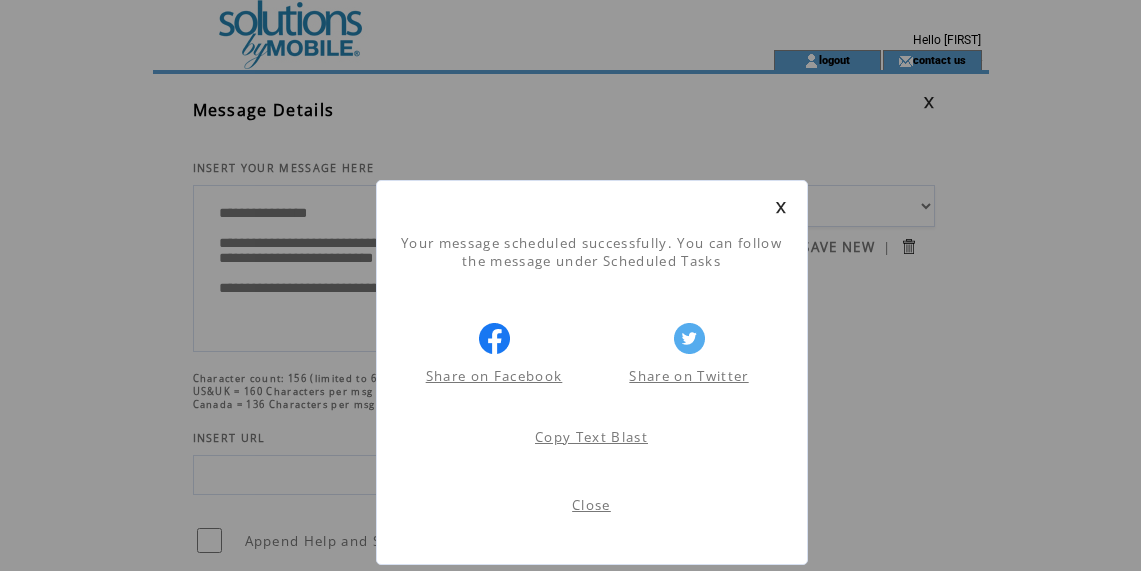 click on "Close" at bounding box center [591, 505] 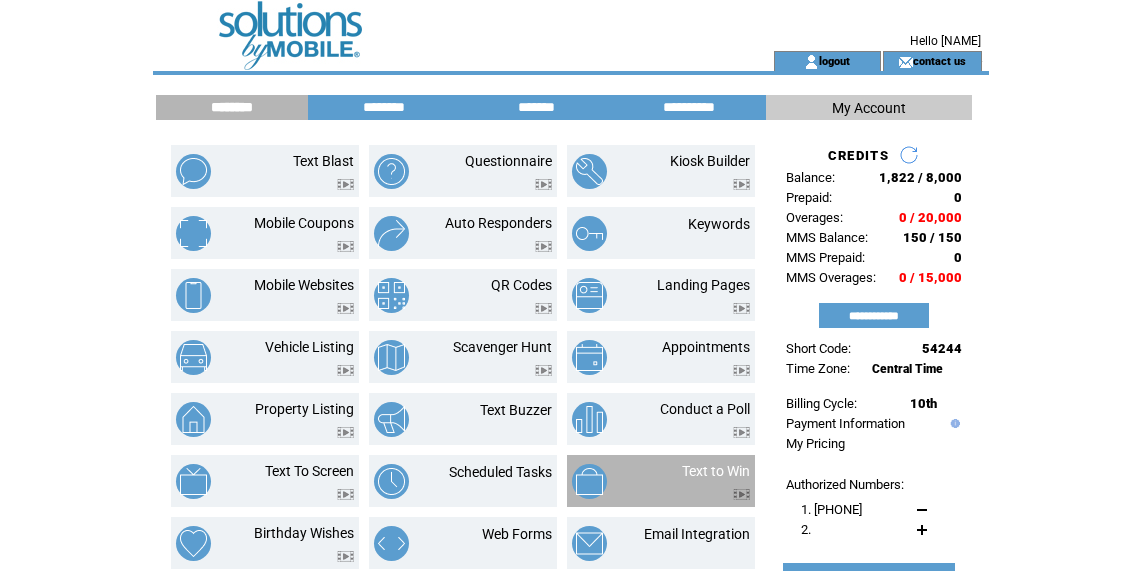 scroll, scrollTop: 0, scrollLeft: 0, axis: both 